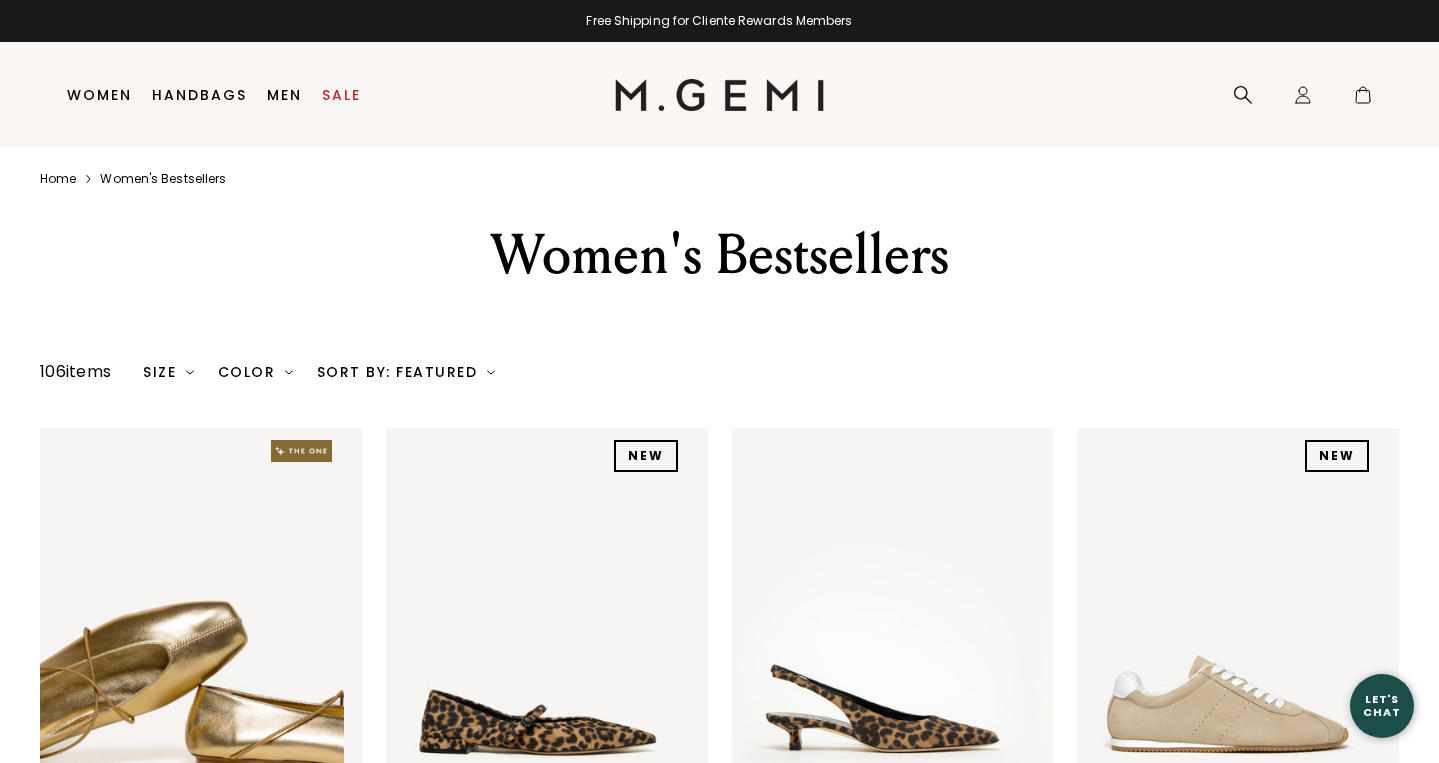 scroll, scrollTop: 0, scrollLeft: 0, axis: both 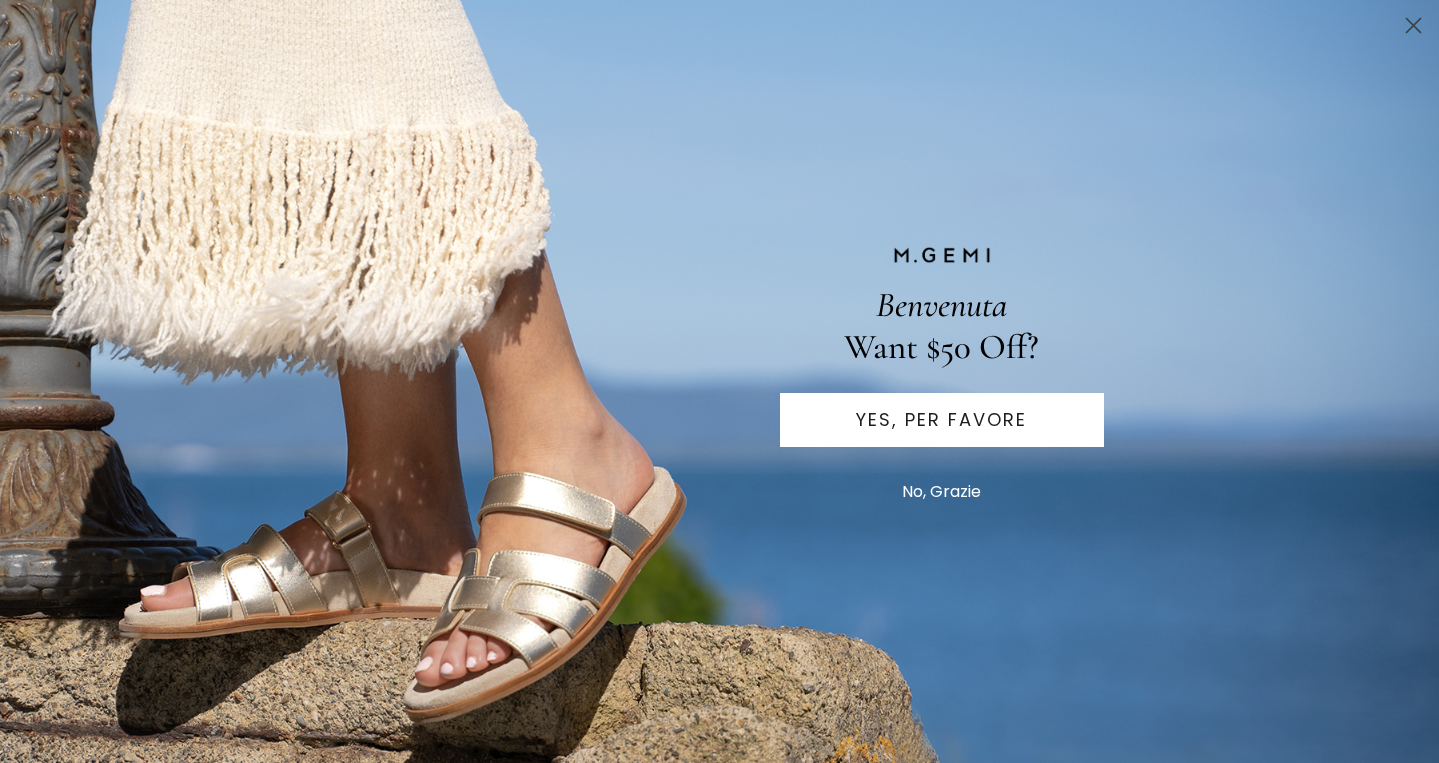 click 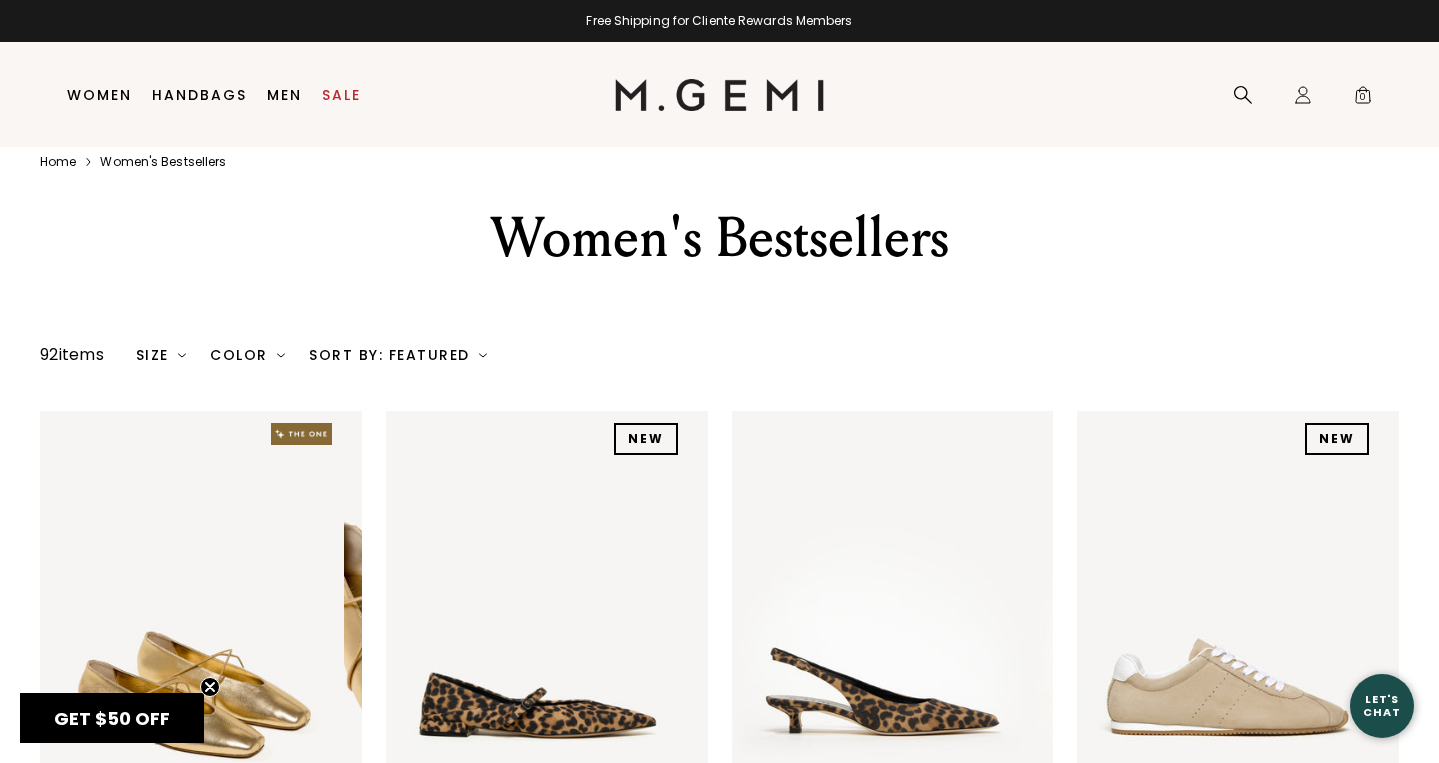 scroll, scrollTop: 0, scrollLeft: 0, axis: both 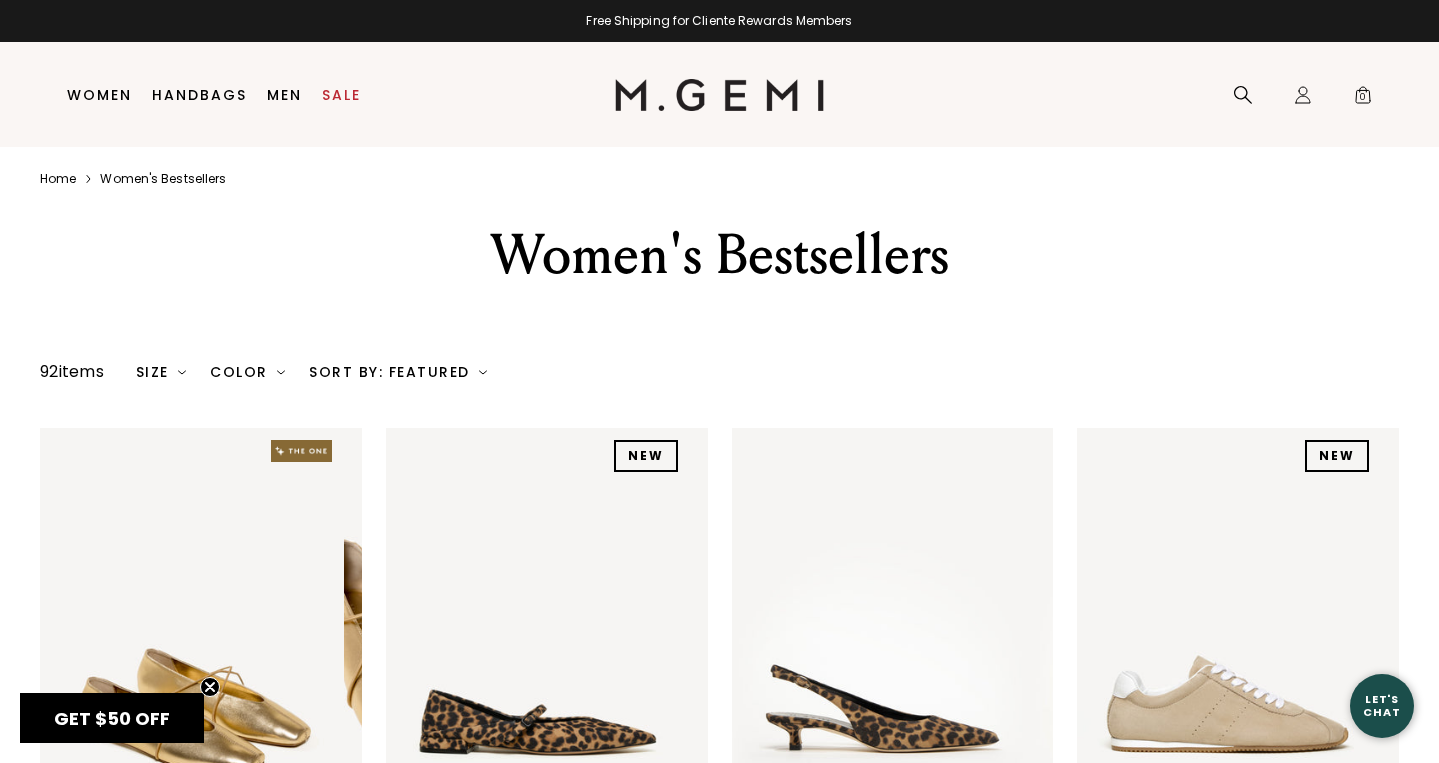 click on "Sort By: Featured" at bounding box center (398, 372) 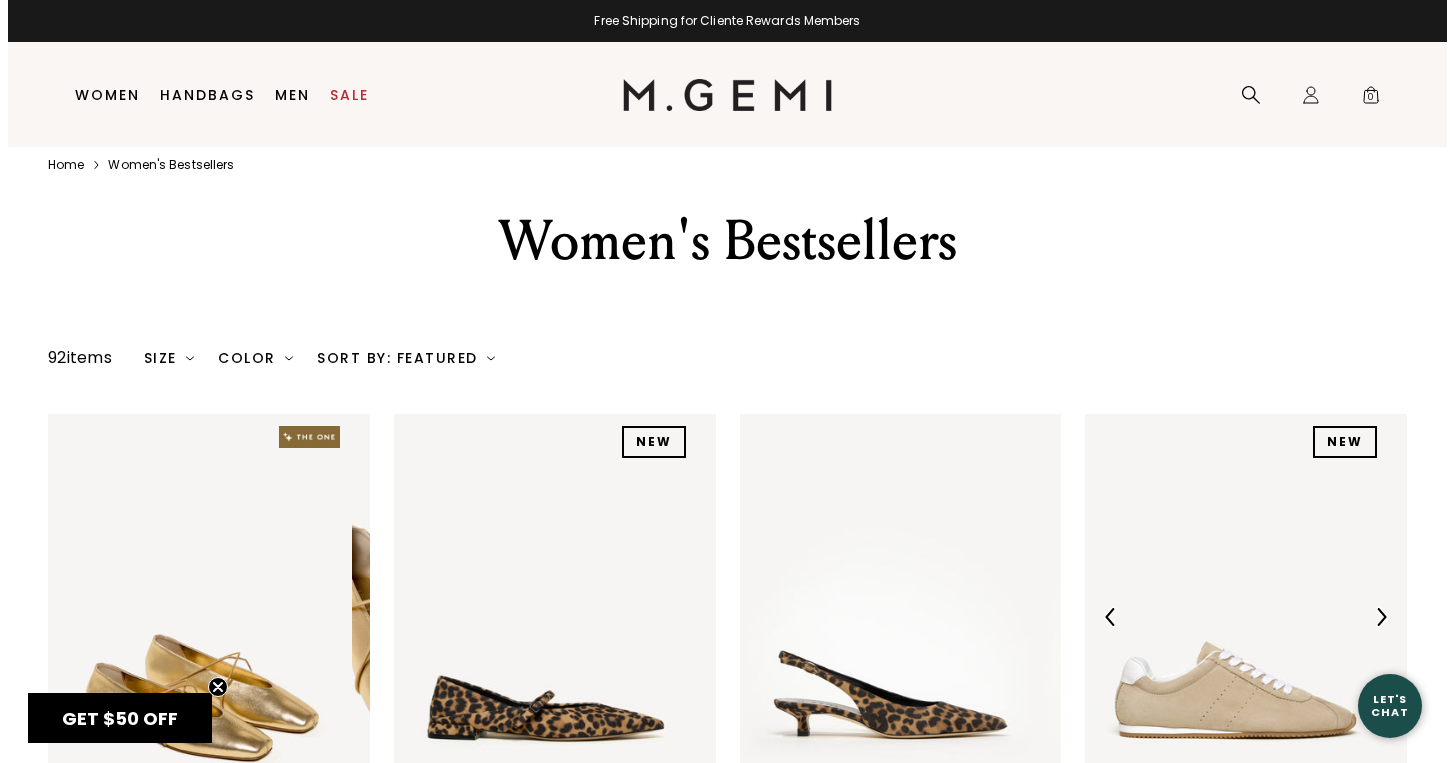 scroll, scrollTop: 0, scrollLeft: 0, axis: both 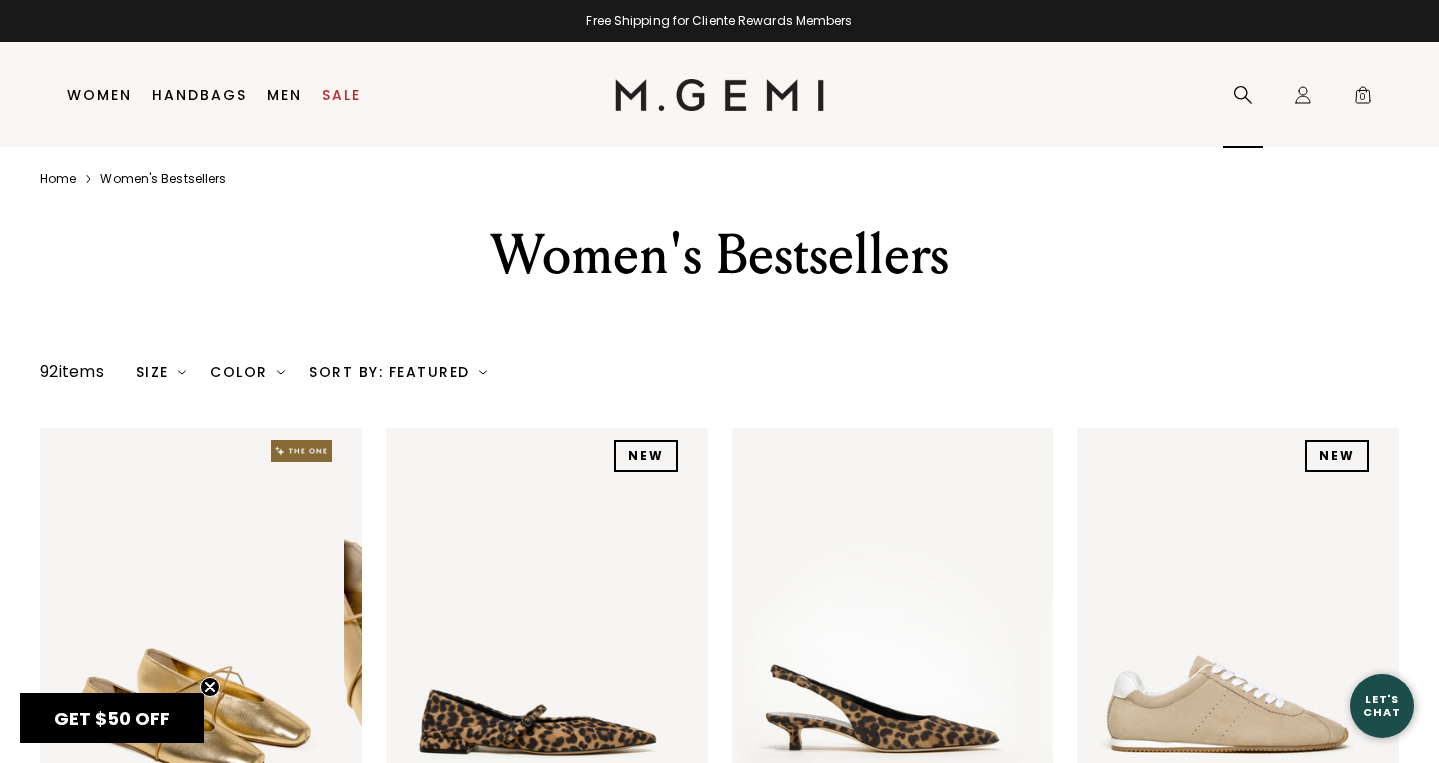 click 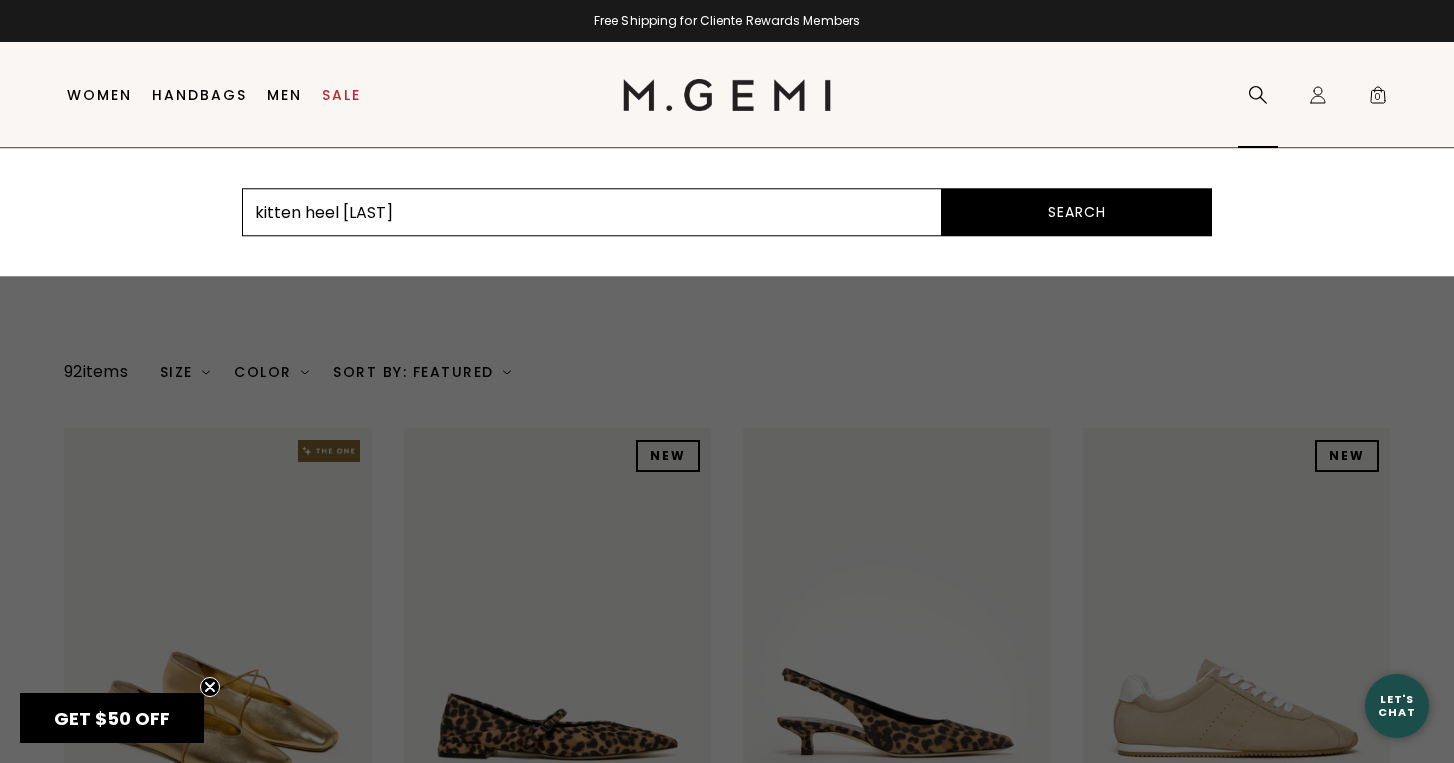 type on "kitten heel" 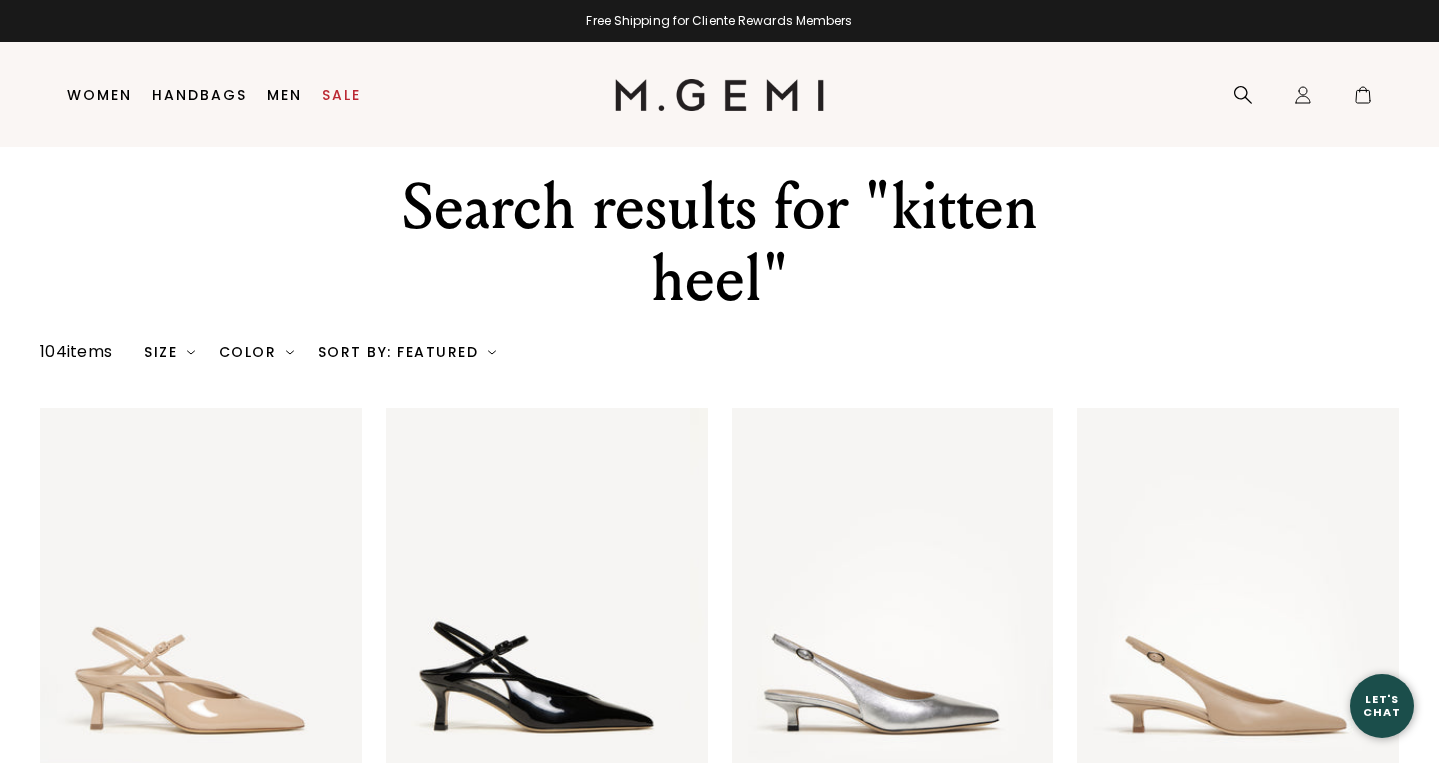 scroll, scrollTop: 0, scrollLeft: 0, axis: both 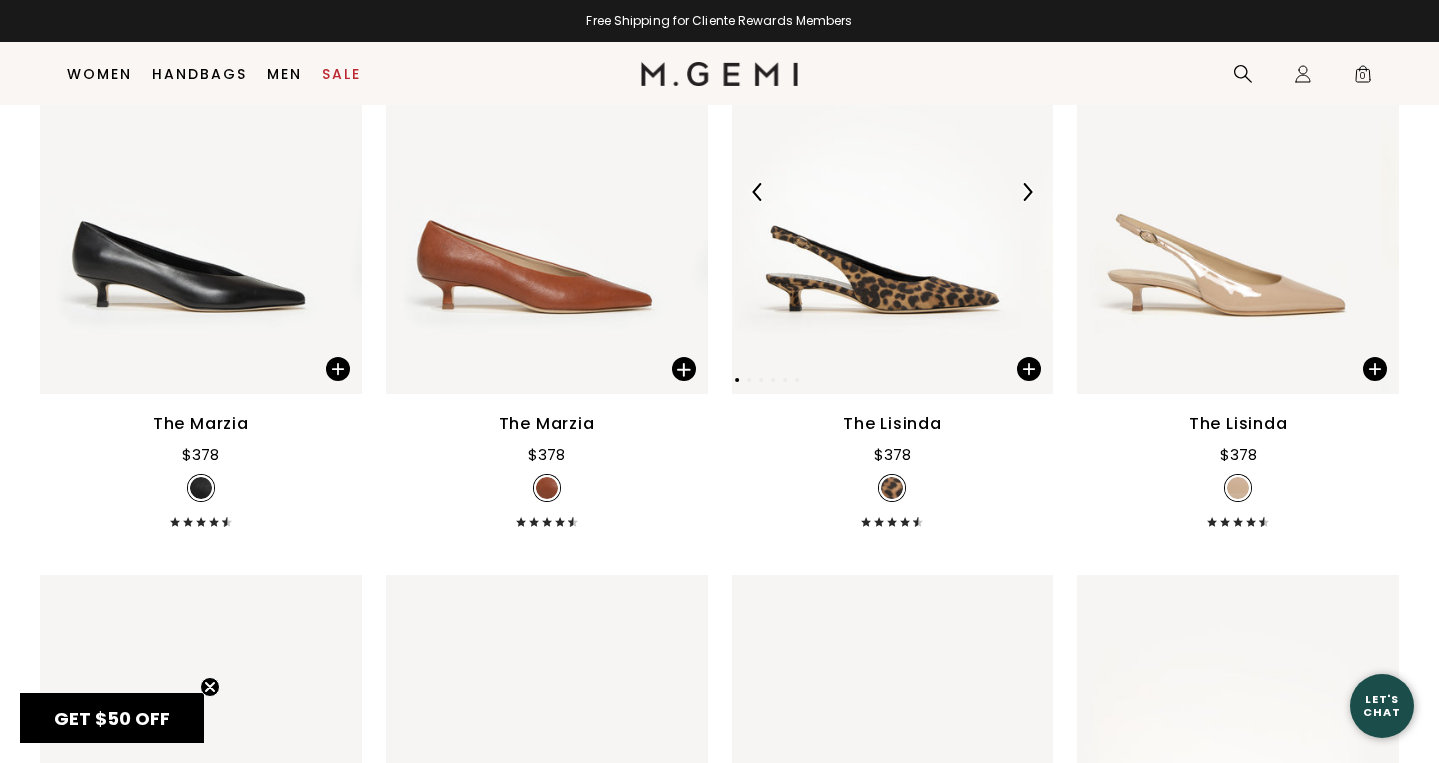 click at bounding box center (884, 191) 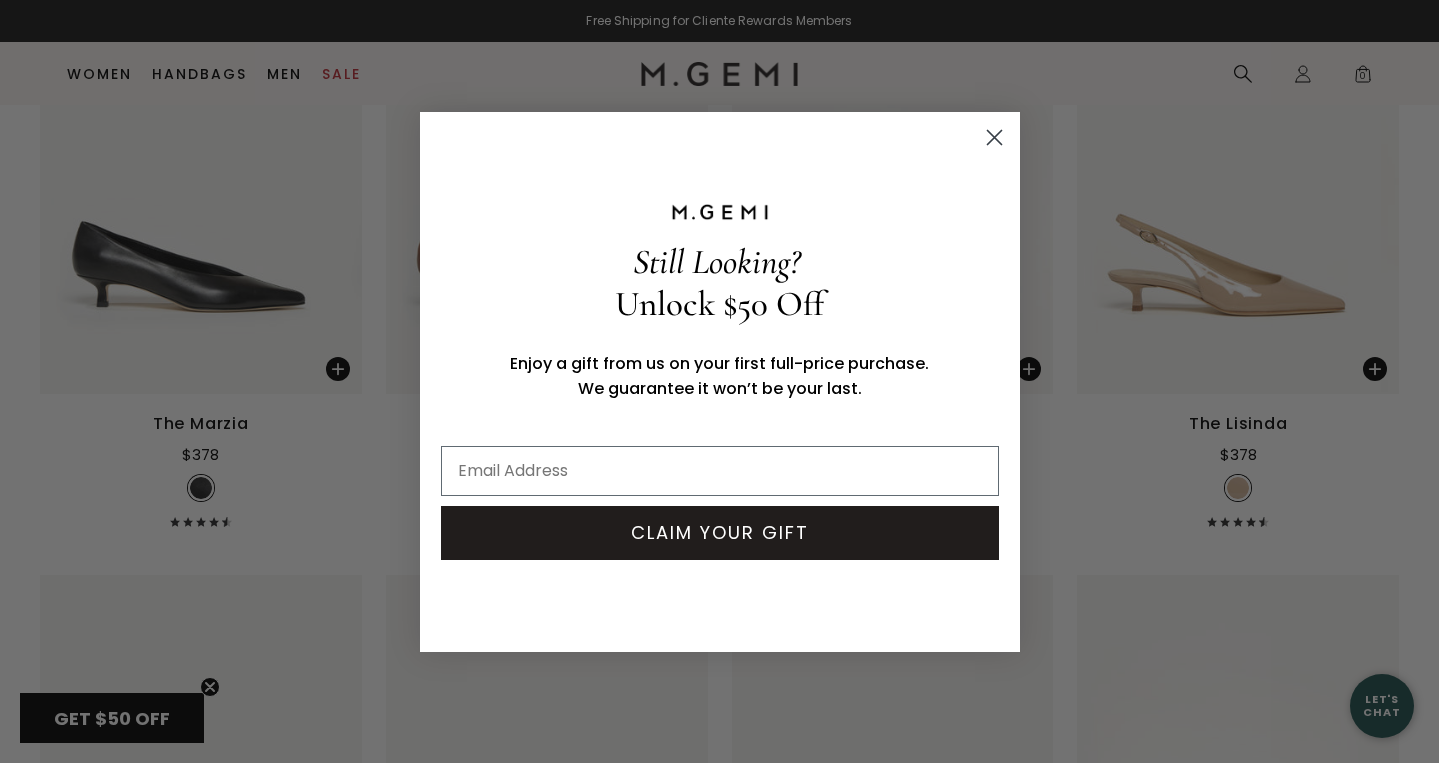 click 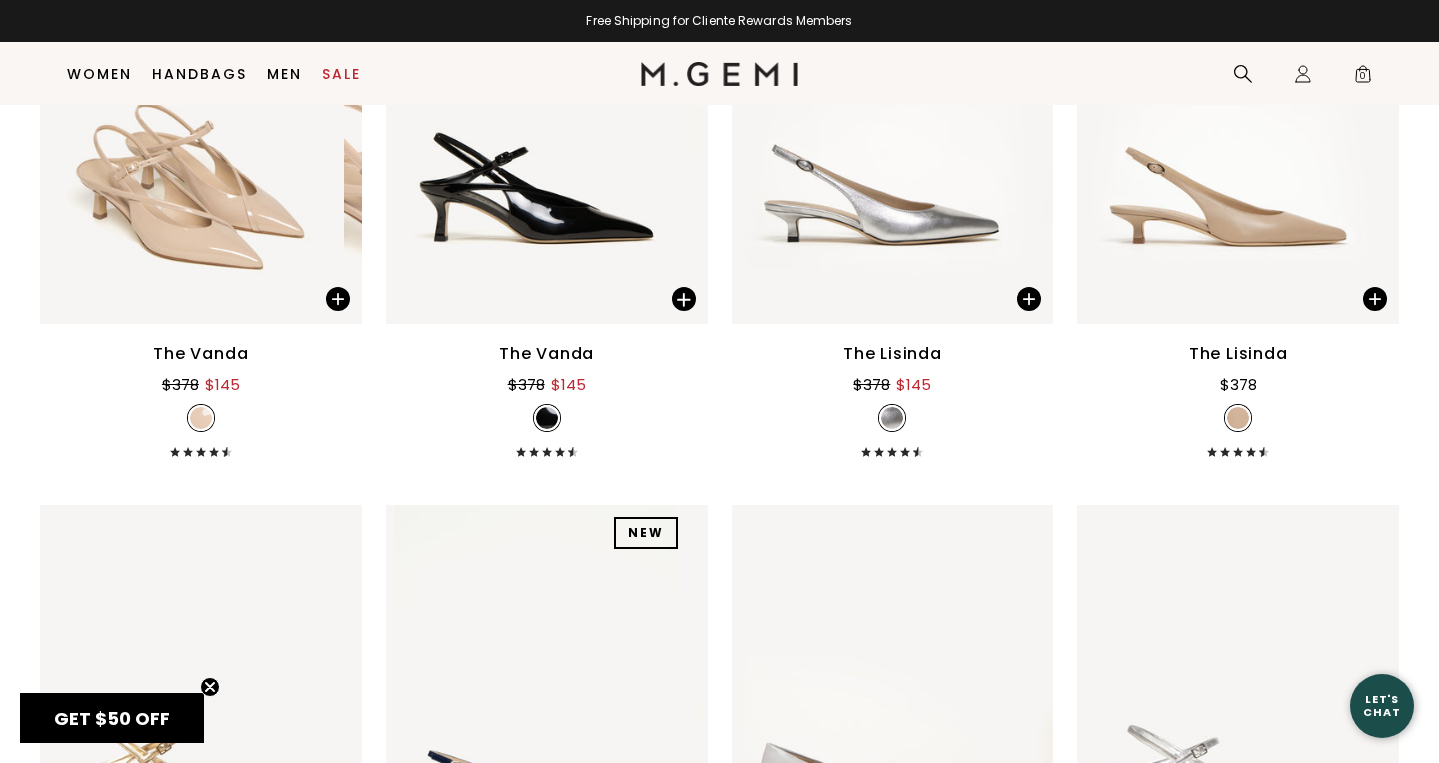 scroll, scrollTop: 0, scrollLeft: 0, axis: both 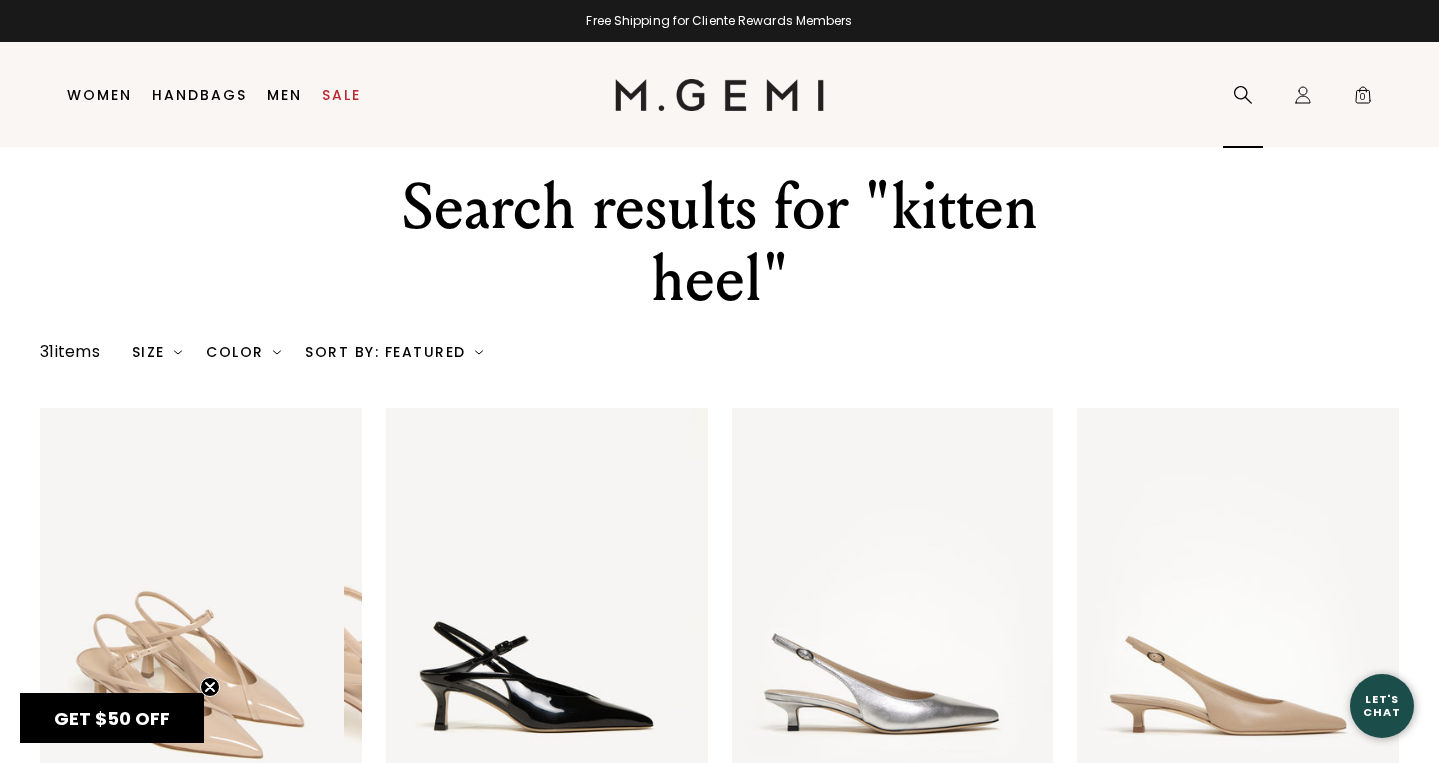 click 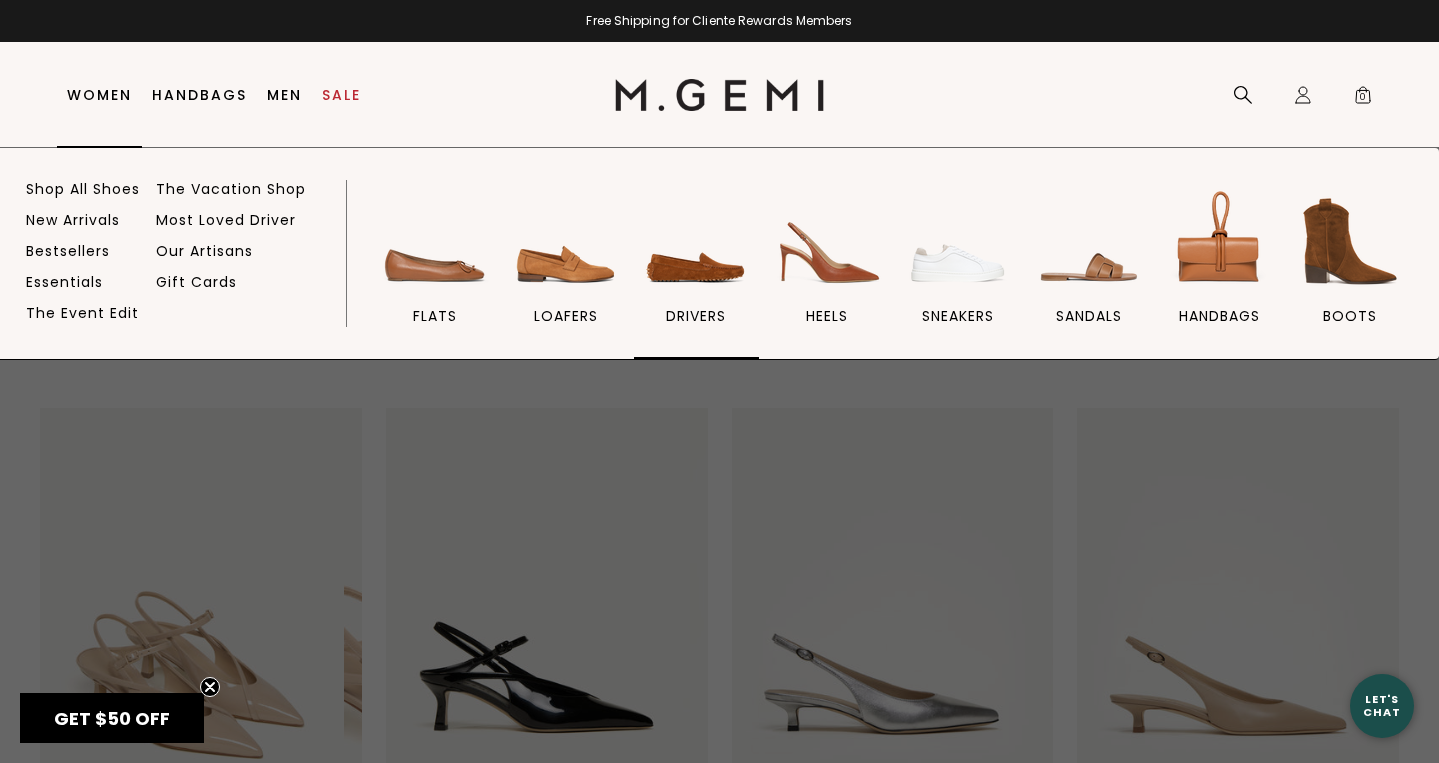 click at bounding box center (696, 241) 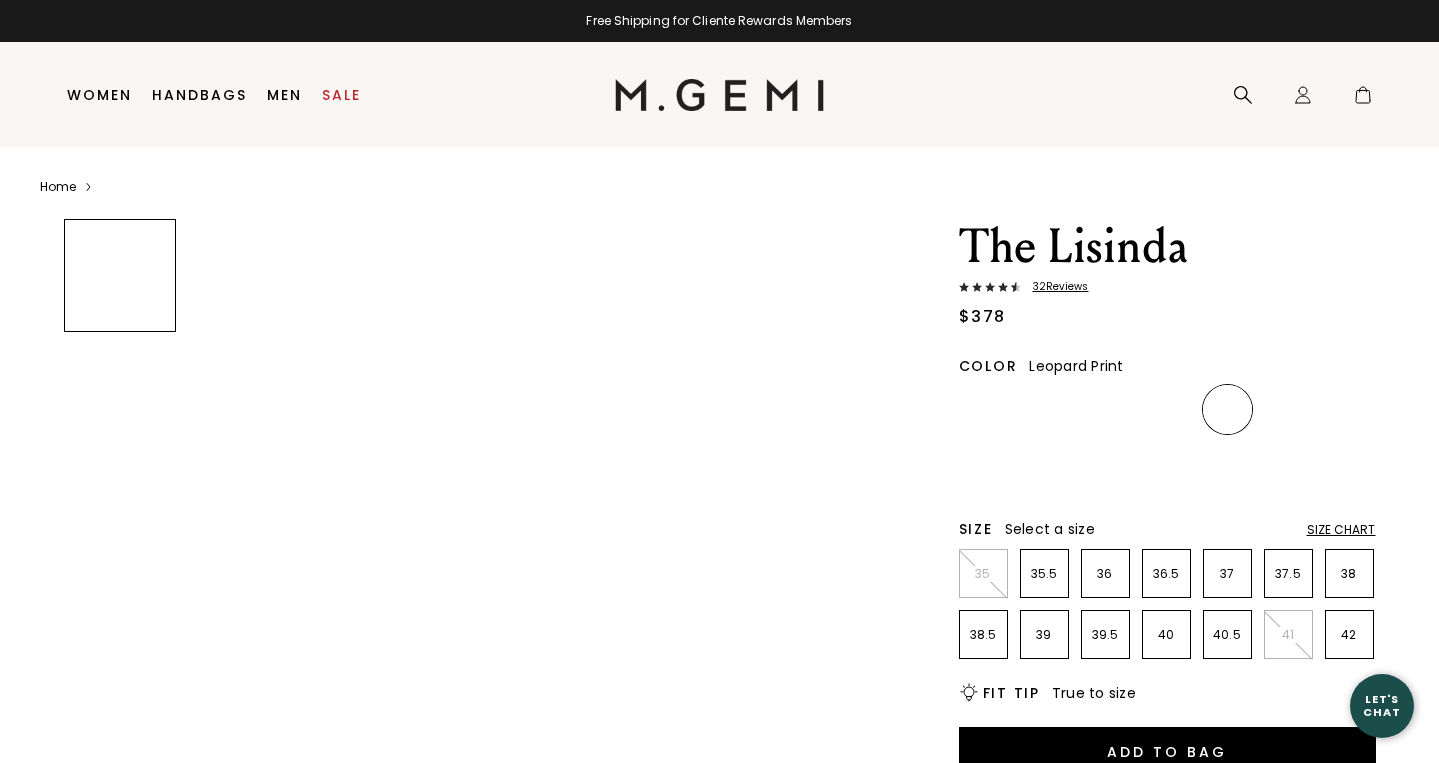 scroll, scrollTop: 0, scrollLeft: 0, axis: both 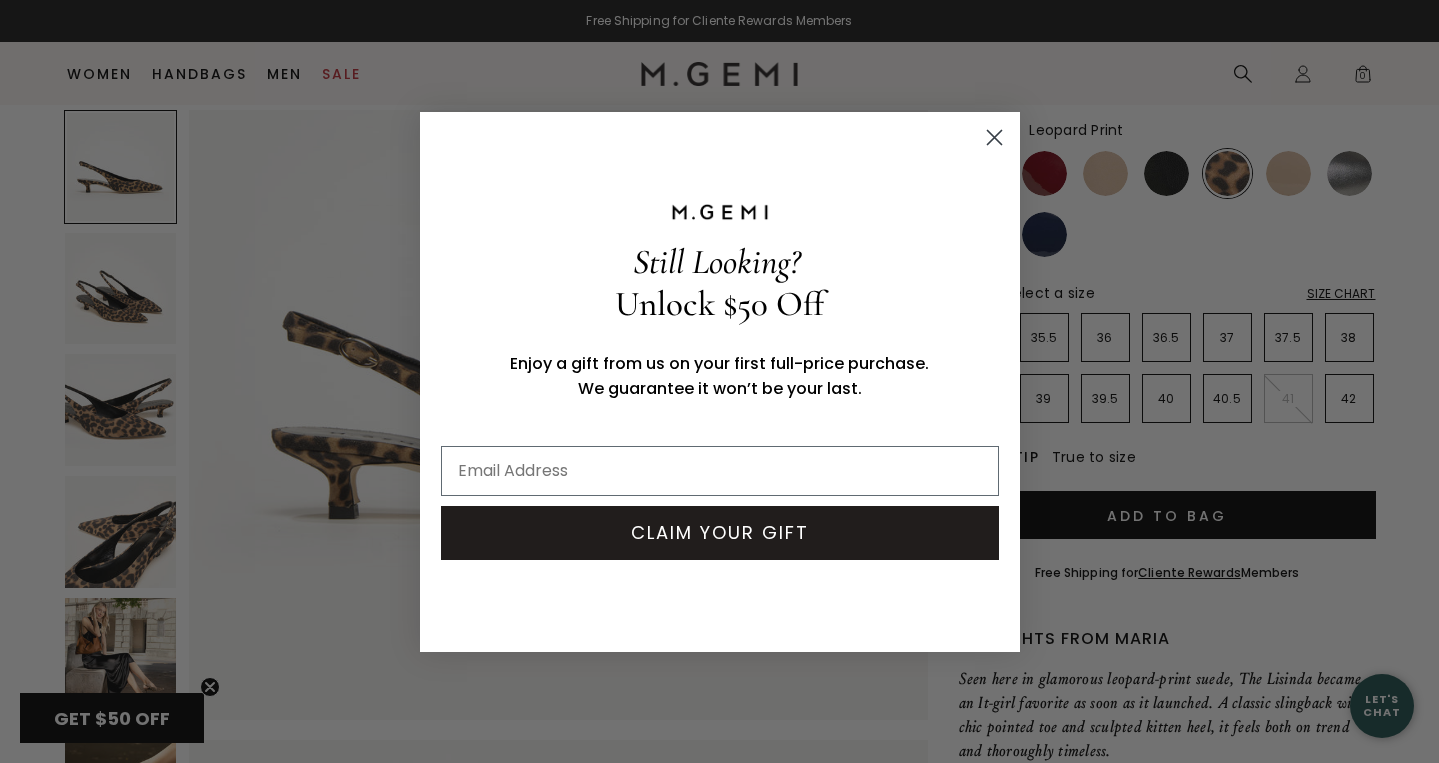 click 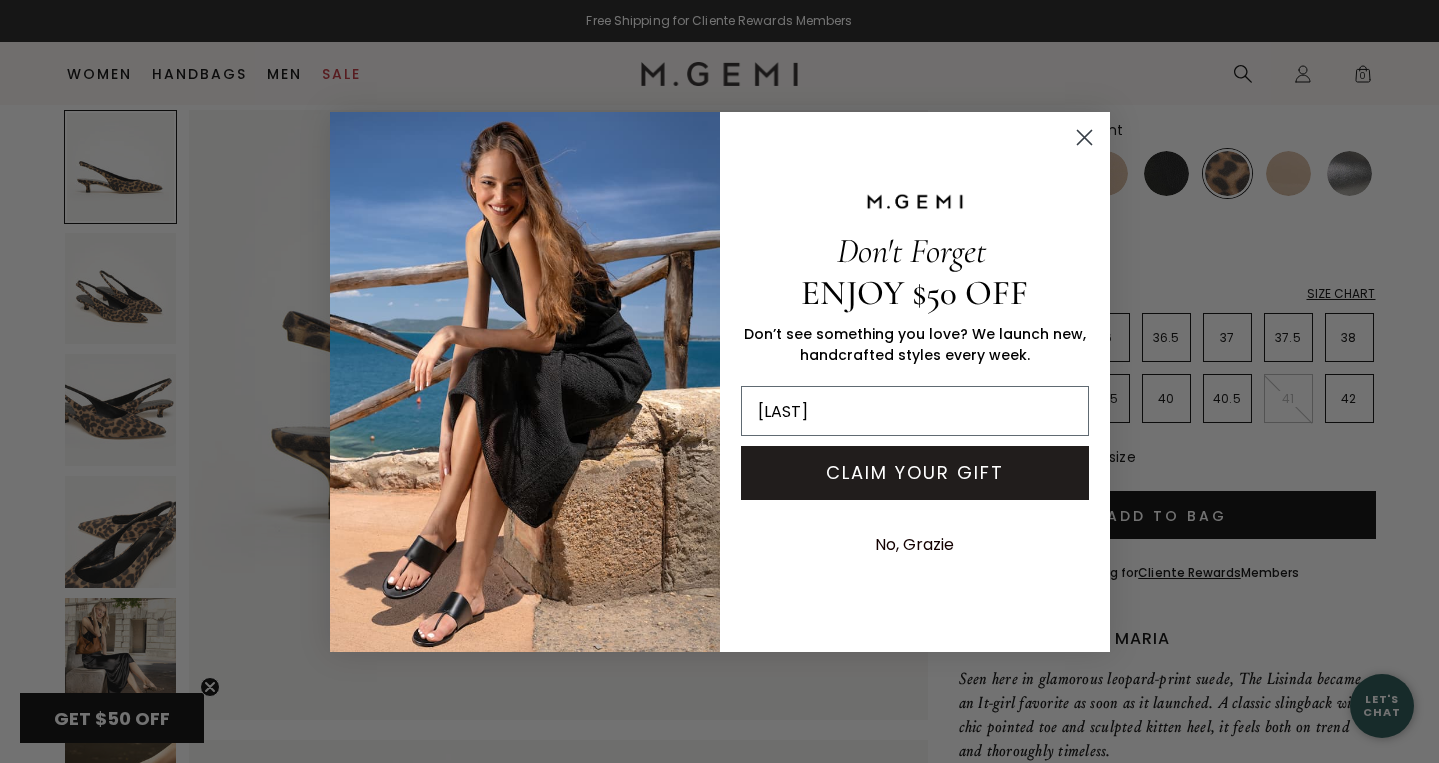 type on "lynnfink@me.com" 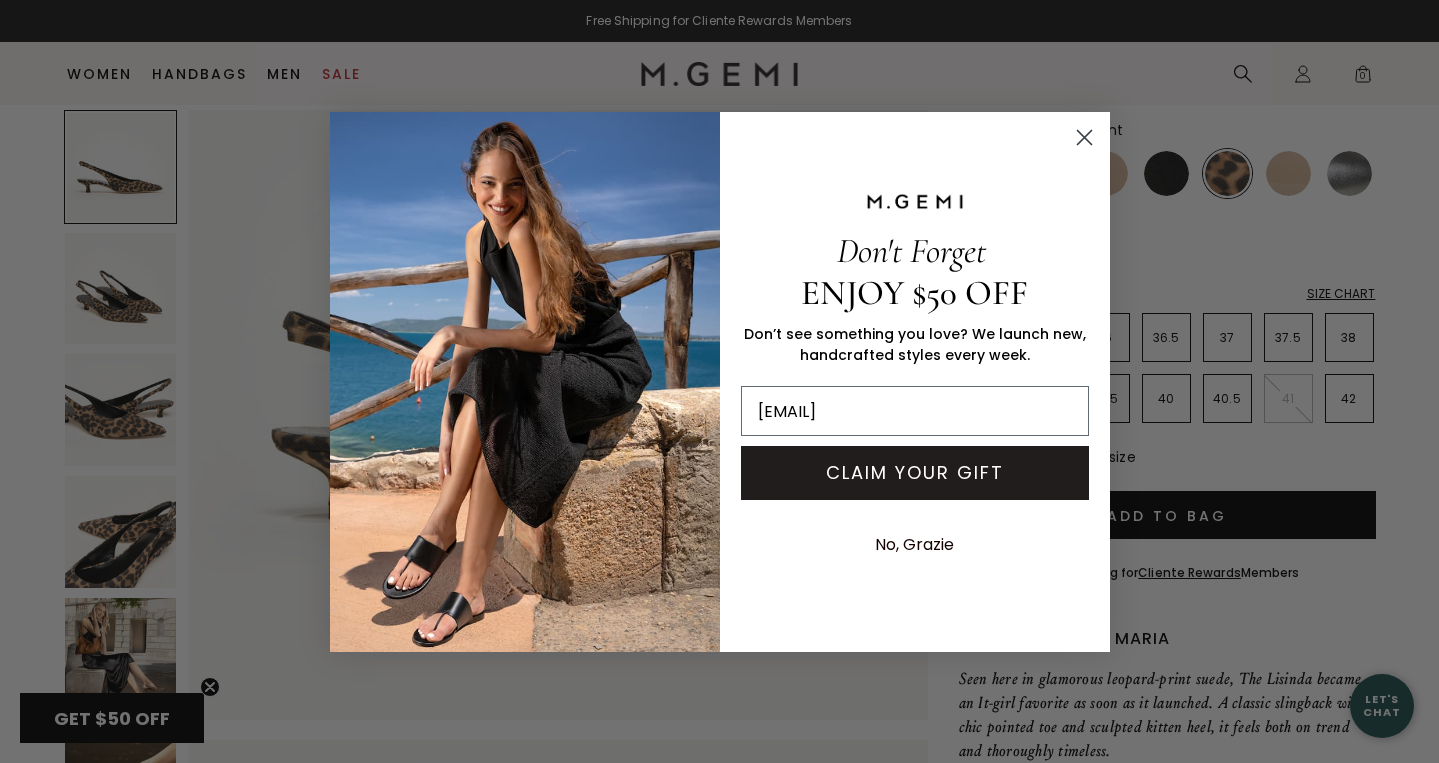 click on "CLAIM YOUR GIFT" at bounding box center (915, 473) 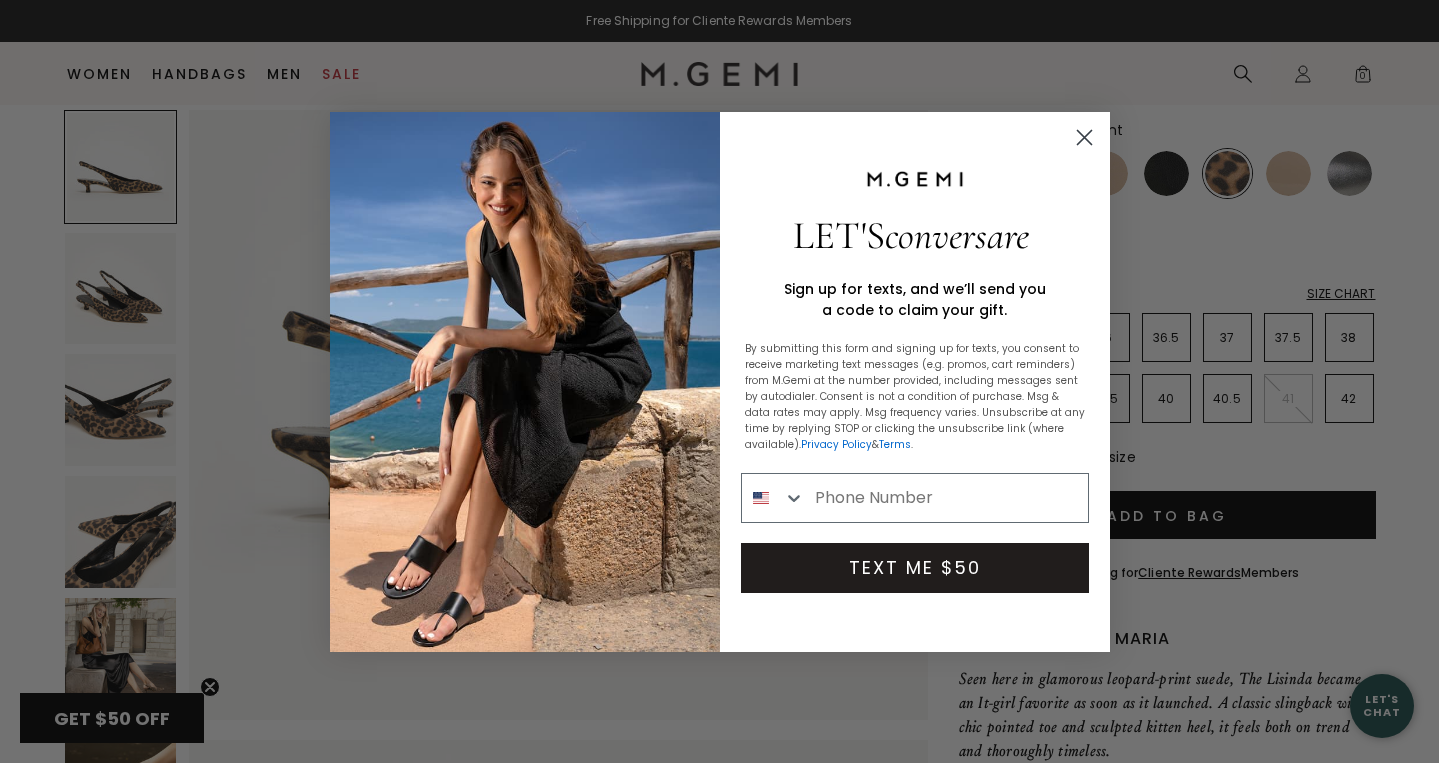 click 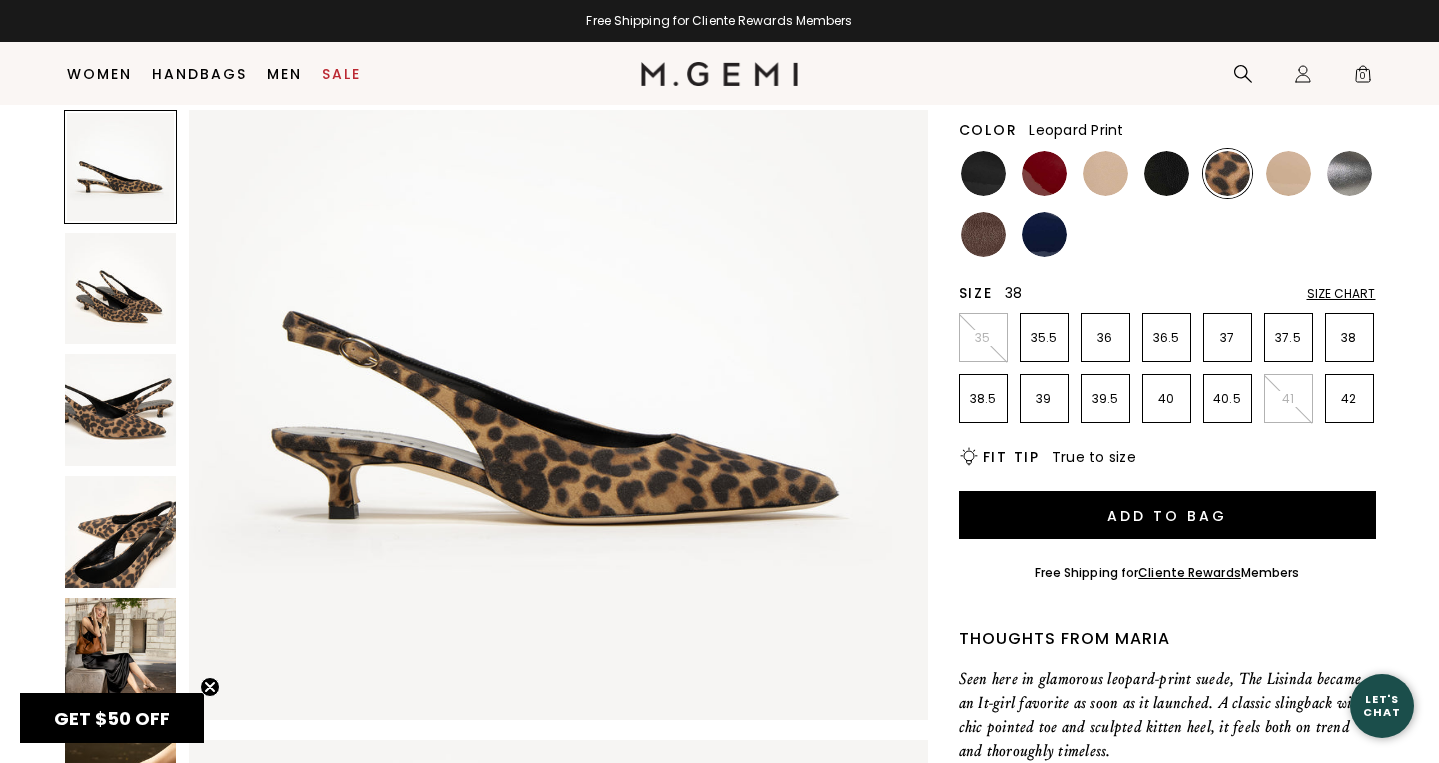 click on "38" at bounding box center (1349, 338) 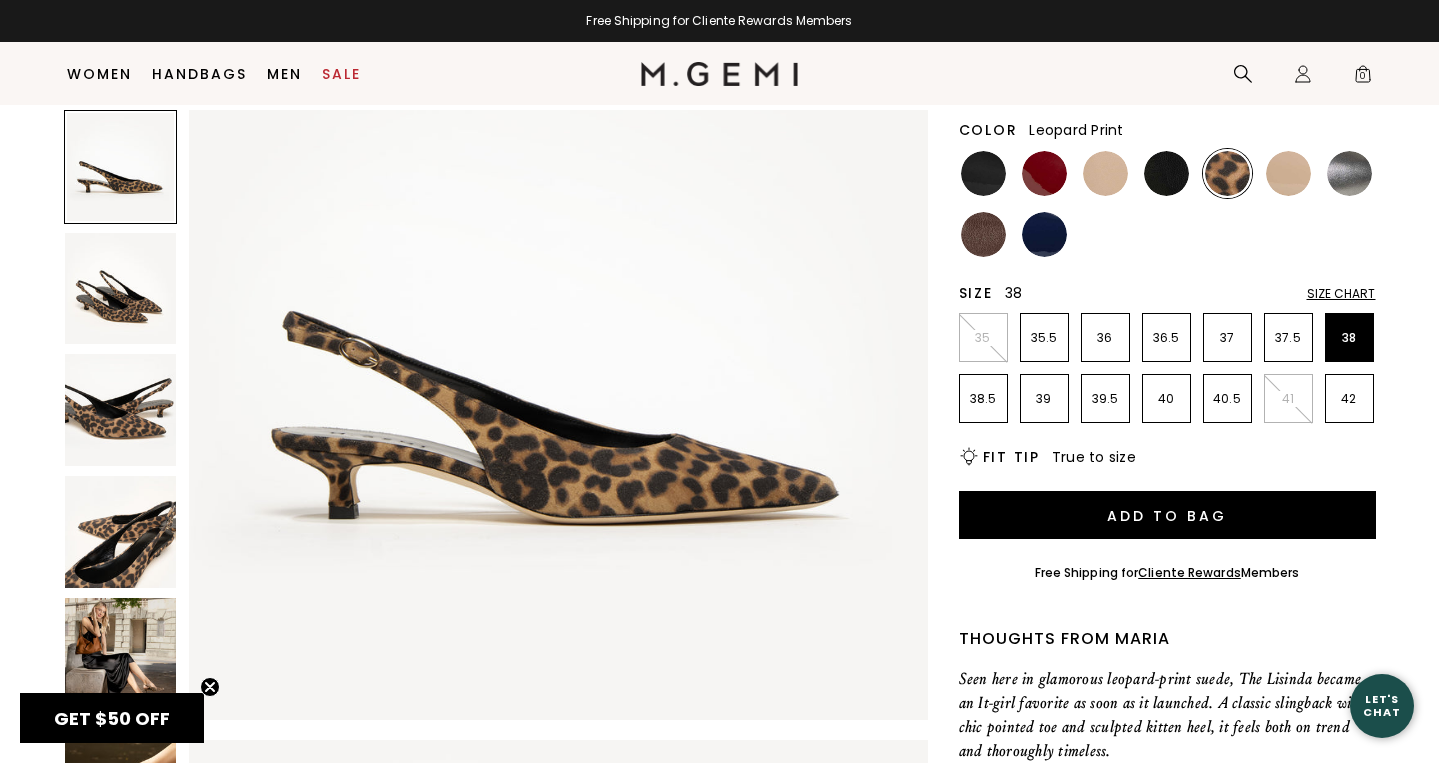 scroll, scrollTop: 0, scrollLeft: 0, axis: both 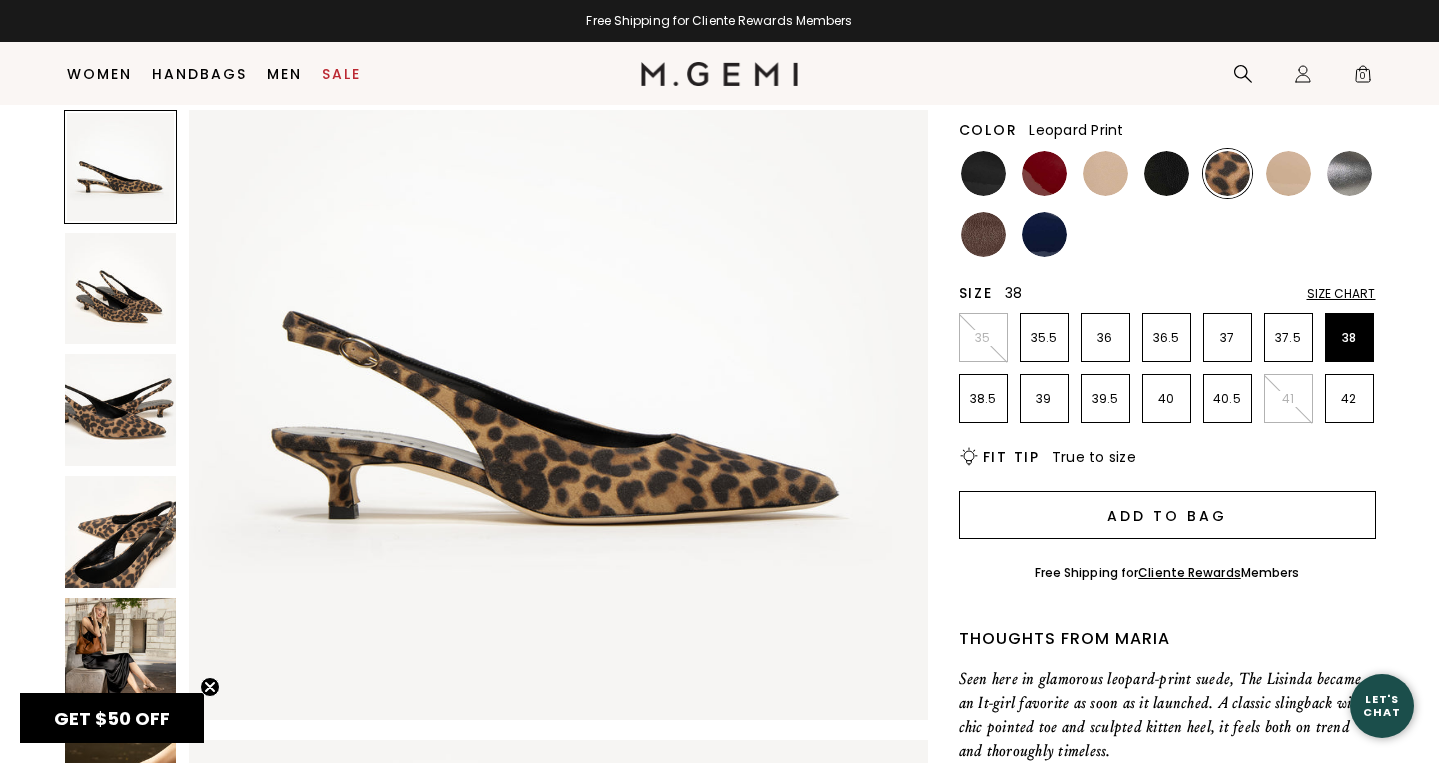 click on "Add to Bag" at bounding box center [1167, 515] 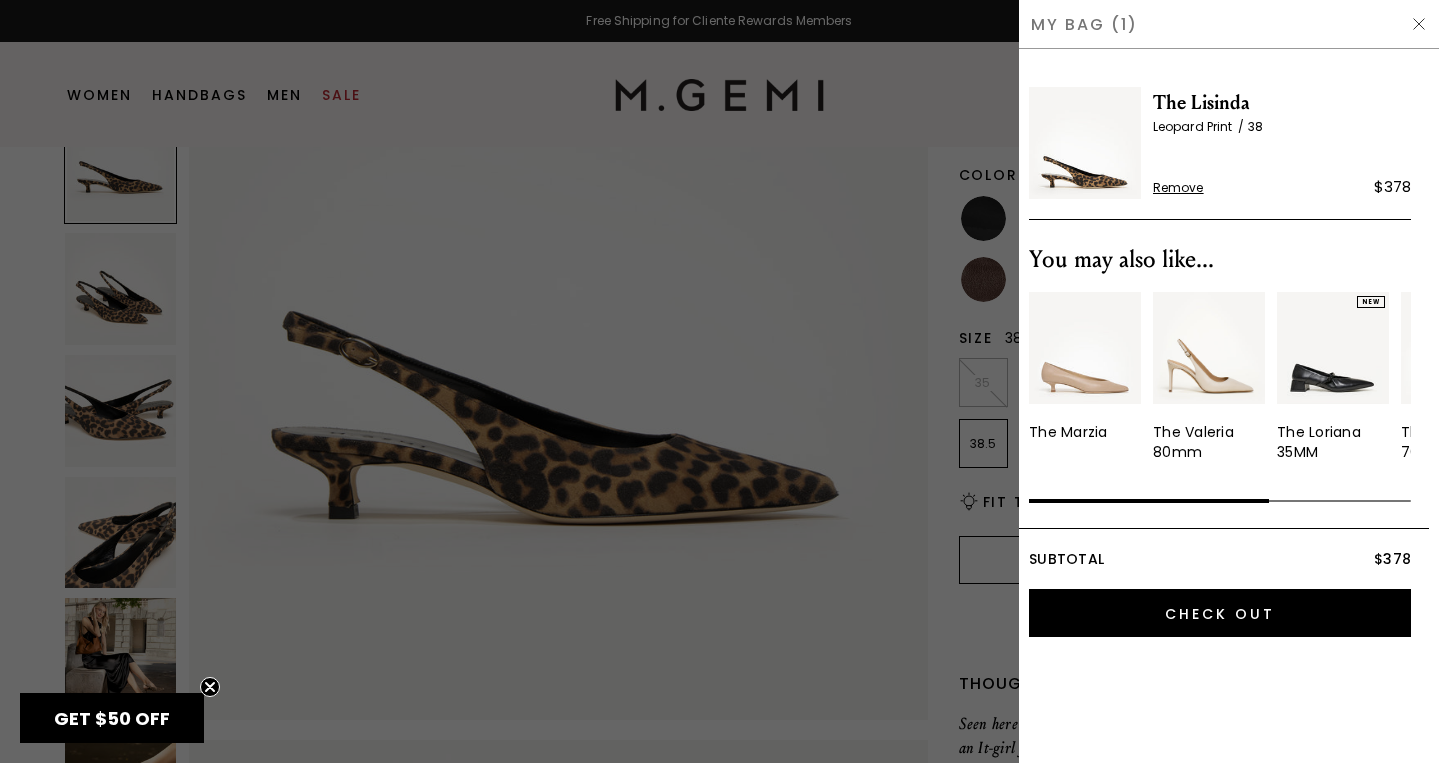 scroll, scrollTop: 0, scrollLeft: 0, axis: both 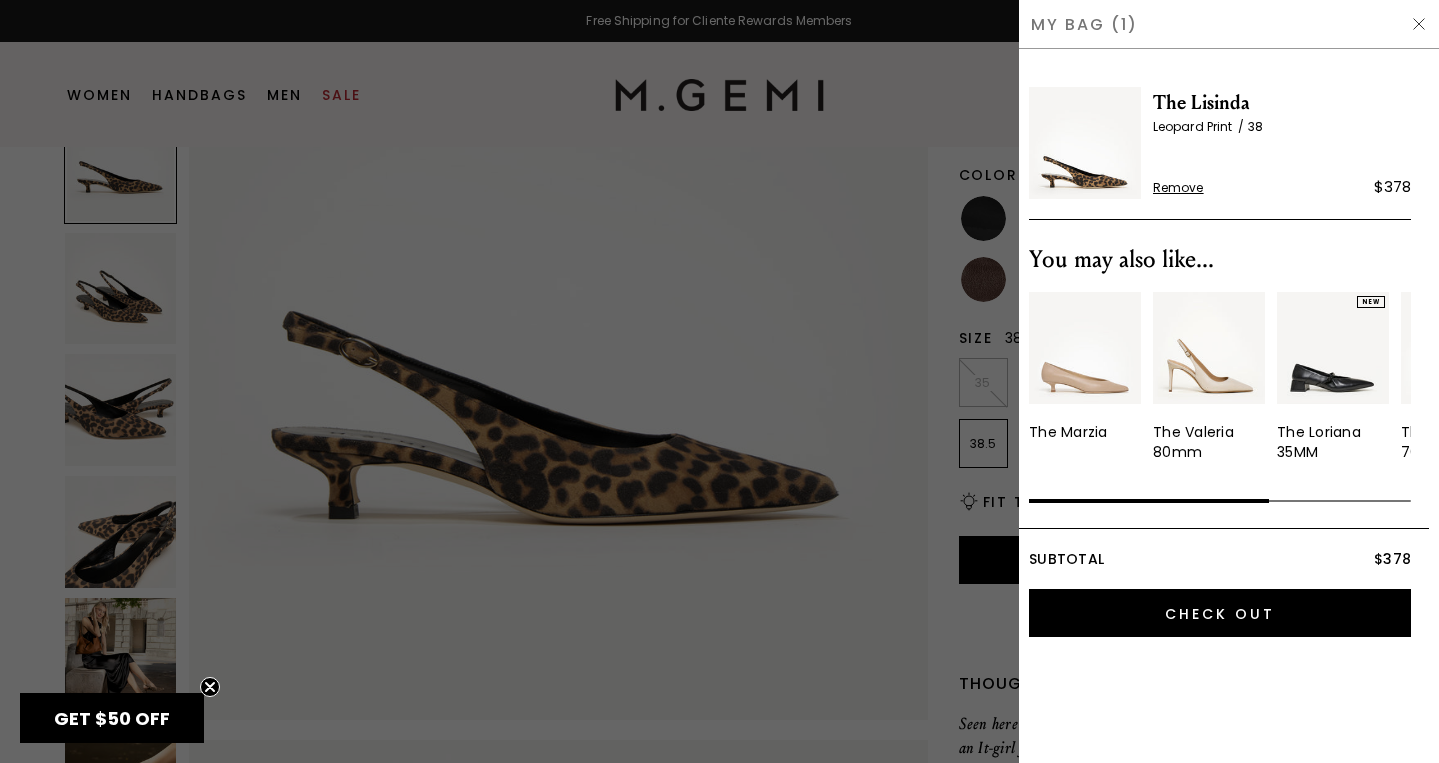 click at bounding box center (1419, 24) 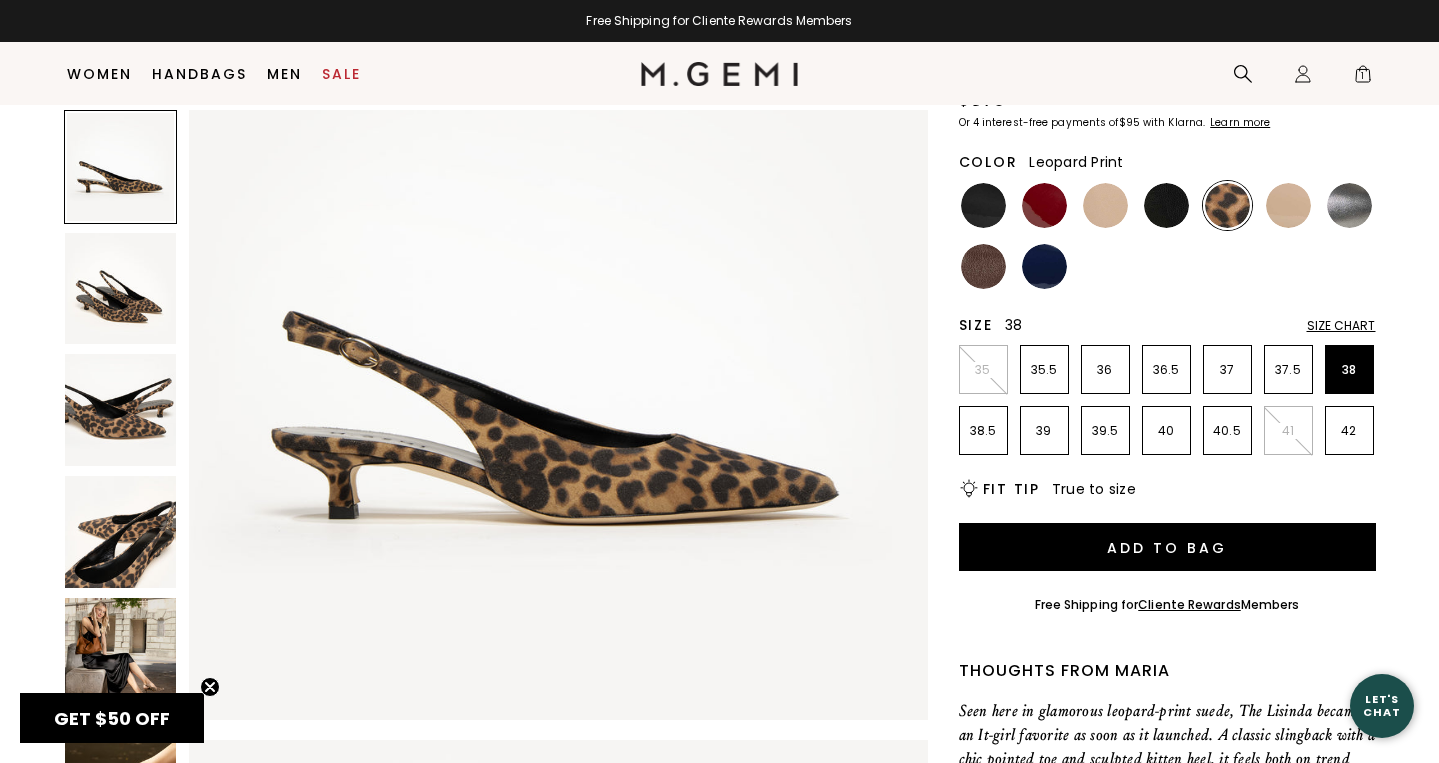 scroll, scrollTop: 164, scrollLeft: 0, axis: vertical 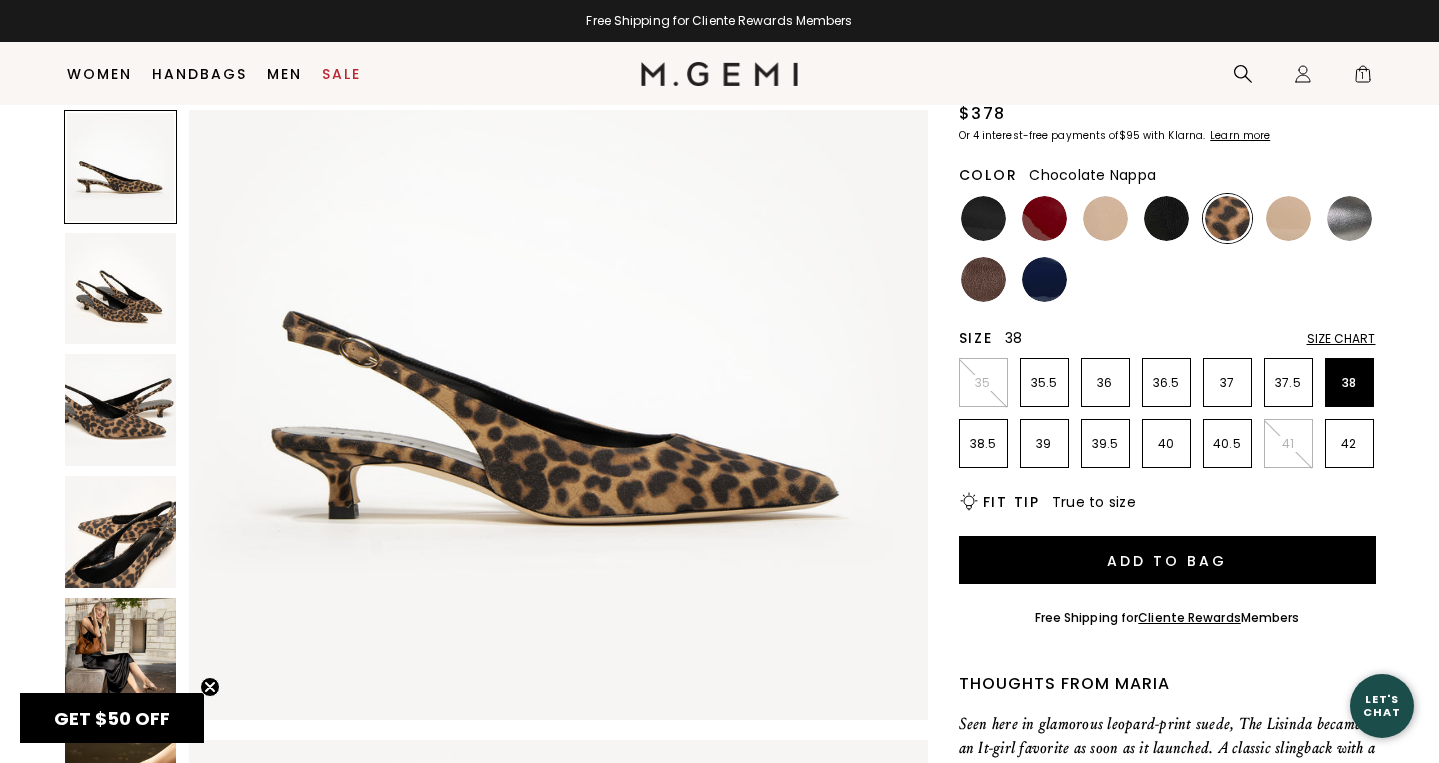 click at bounding box center [983, 279] 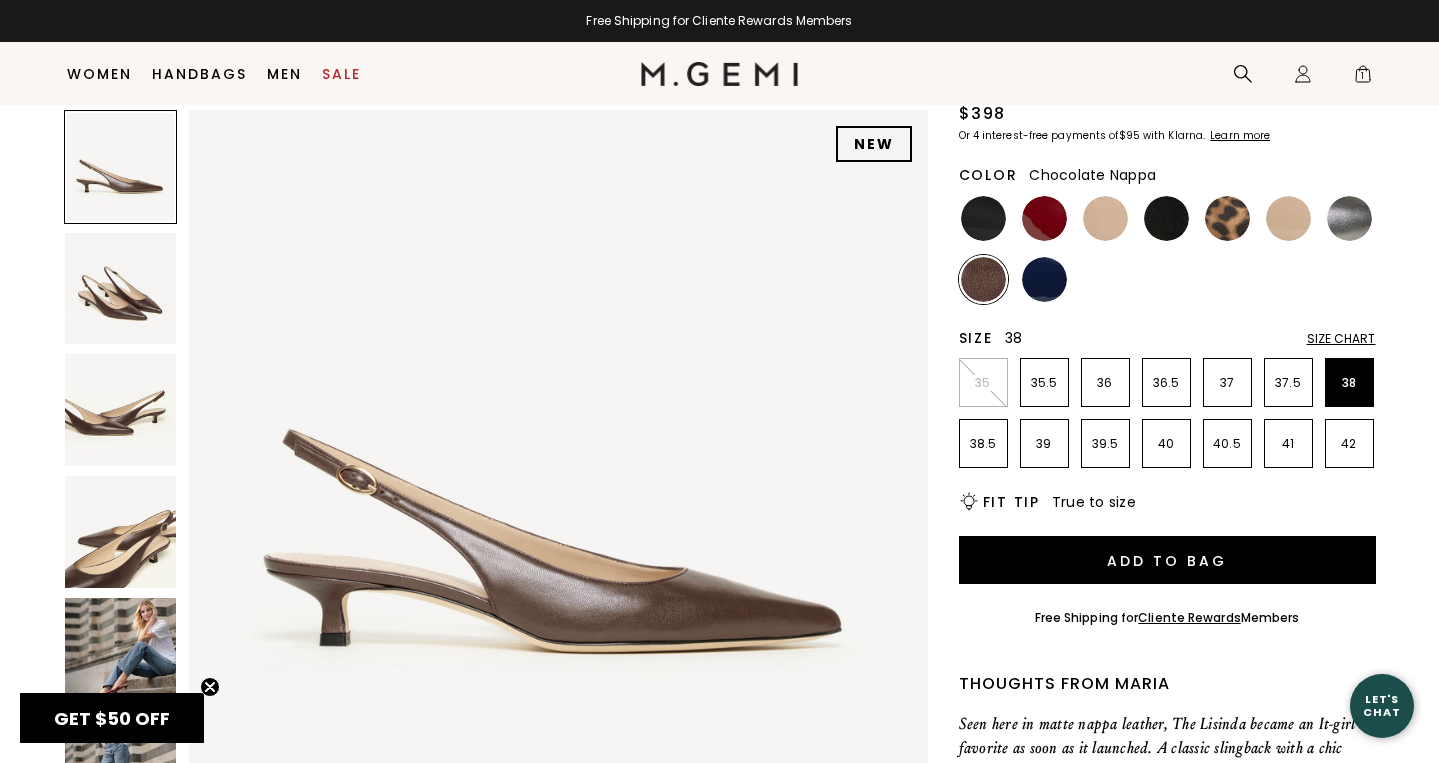scroll, scrollTop: 0, scrollLeft: 0, axis: both 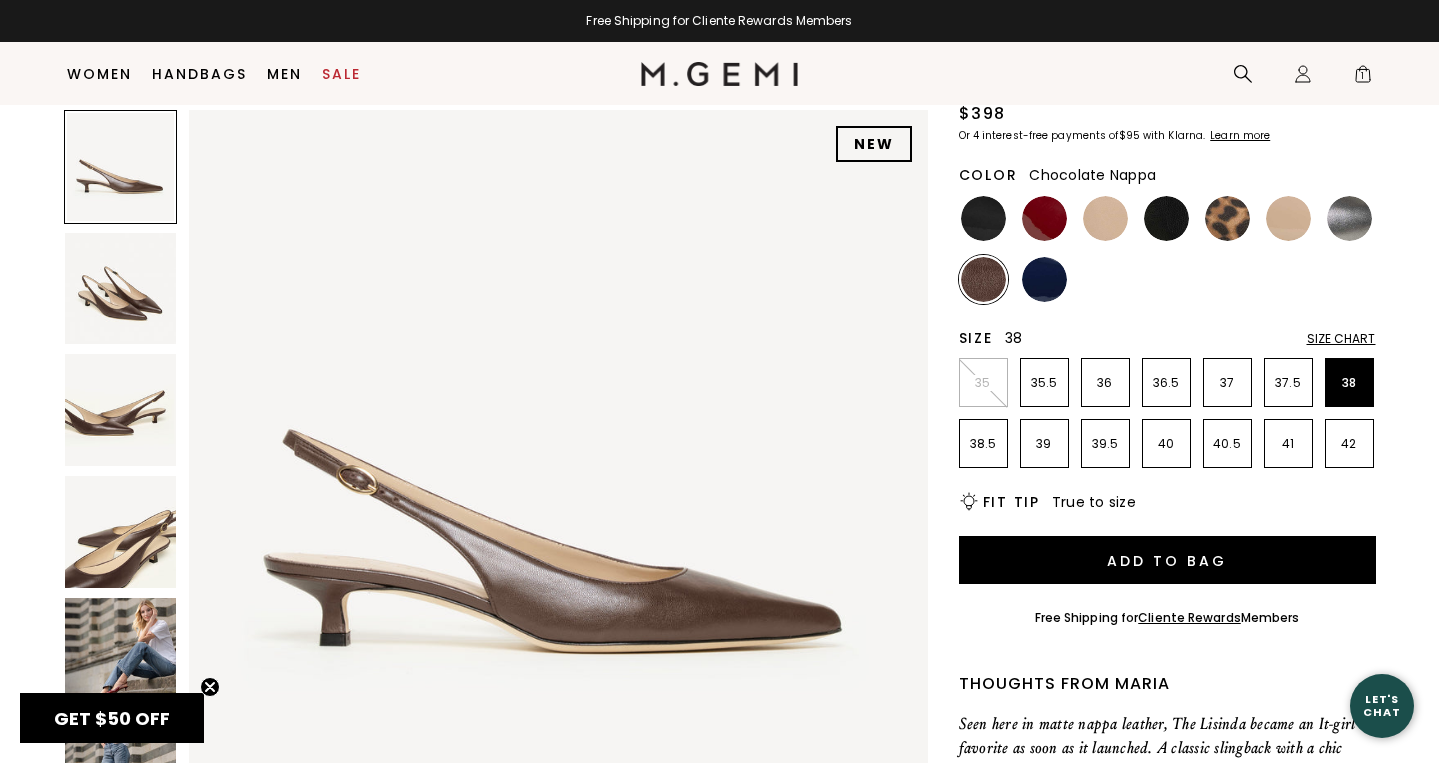 click at bounding box center (558, 479) 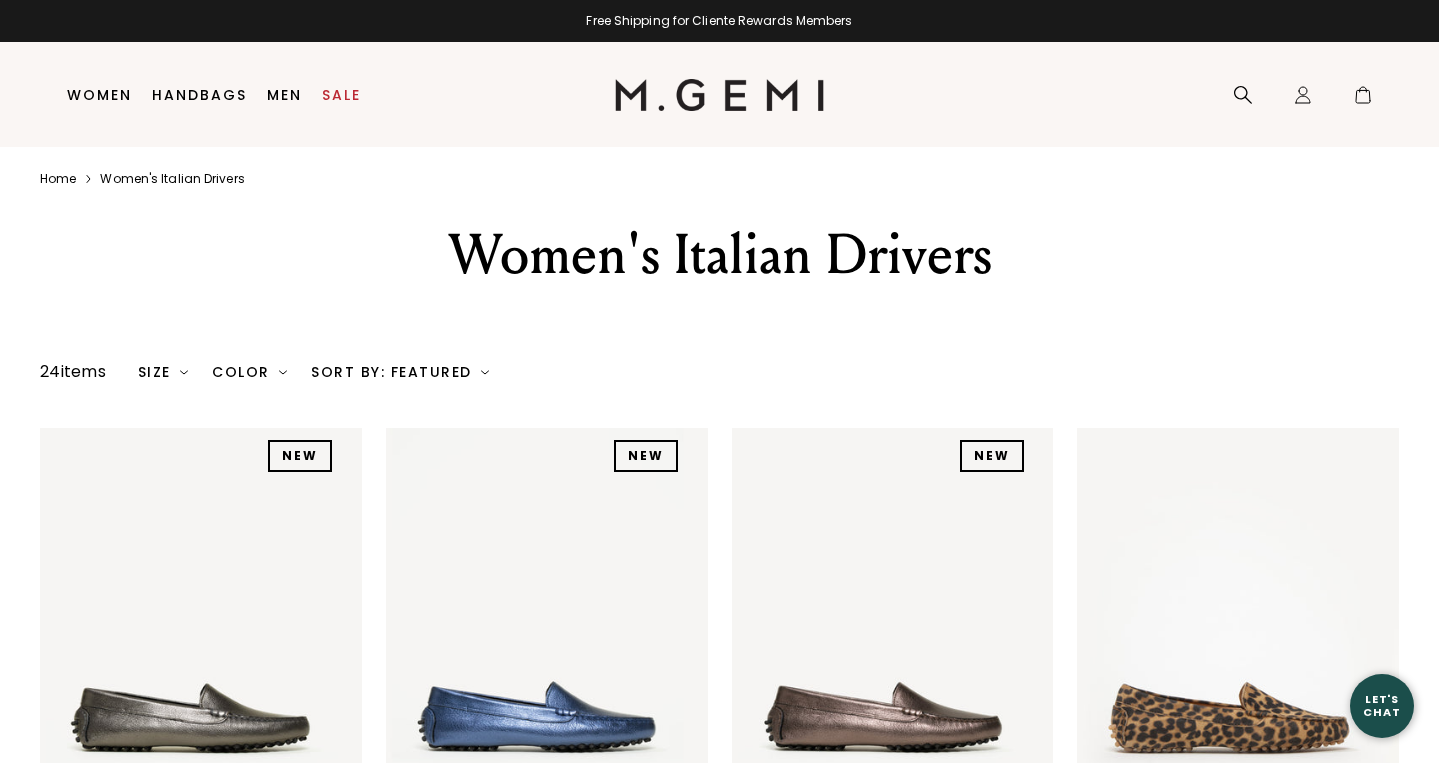 scroll, scrollTop: 0, scrollLeft: 0, axis: both 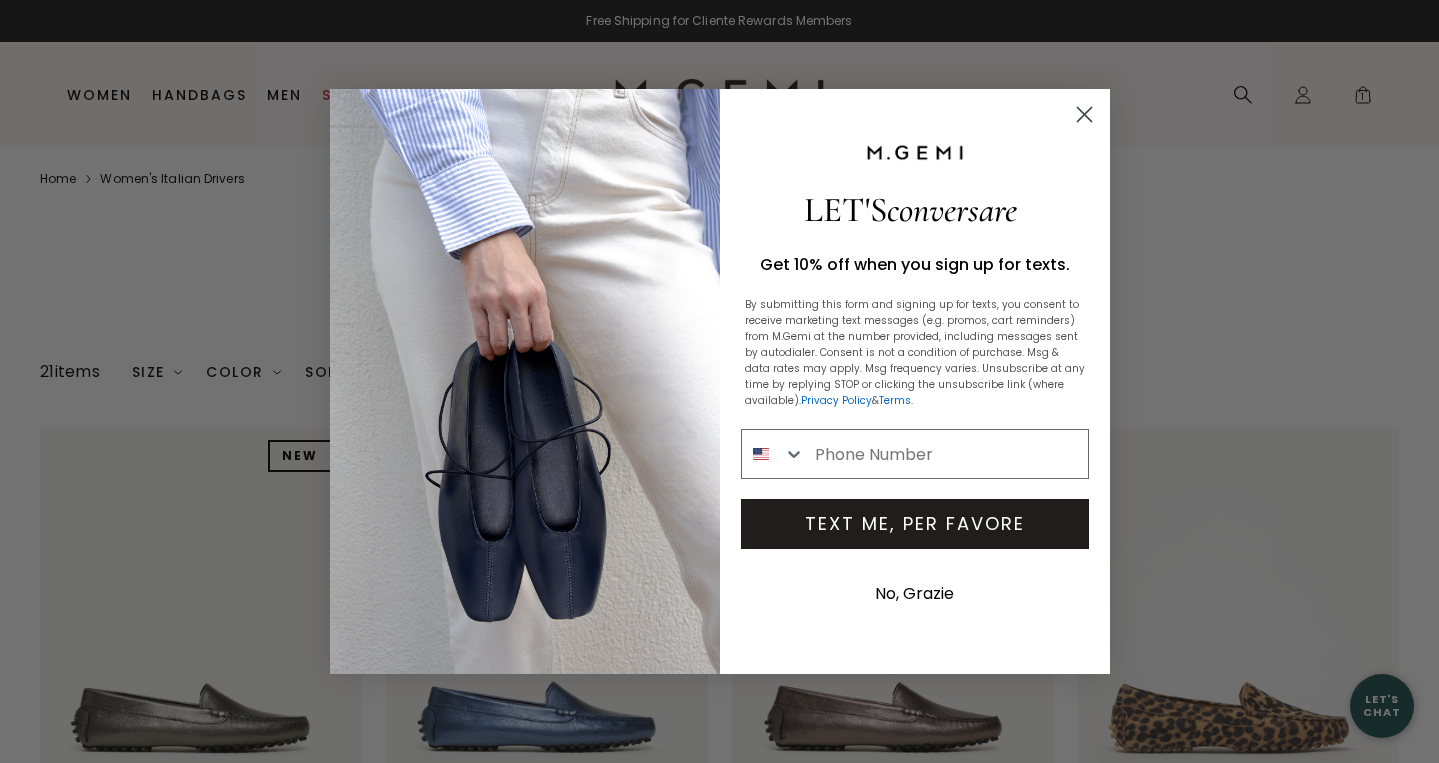 click 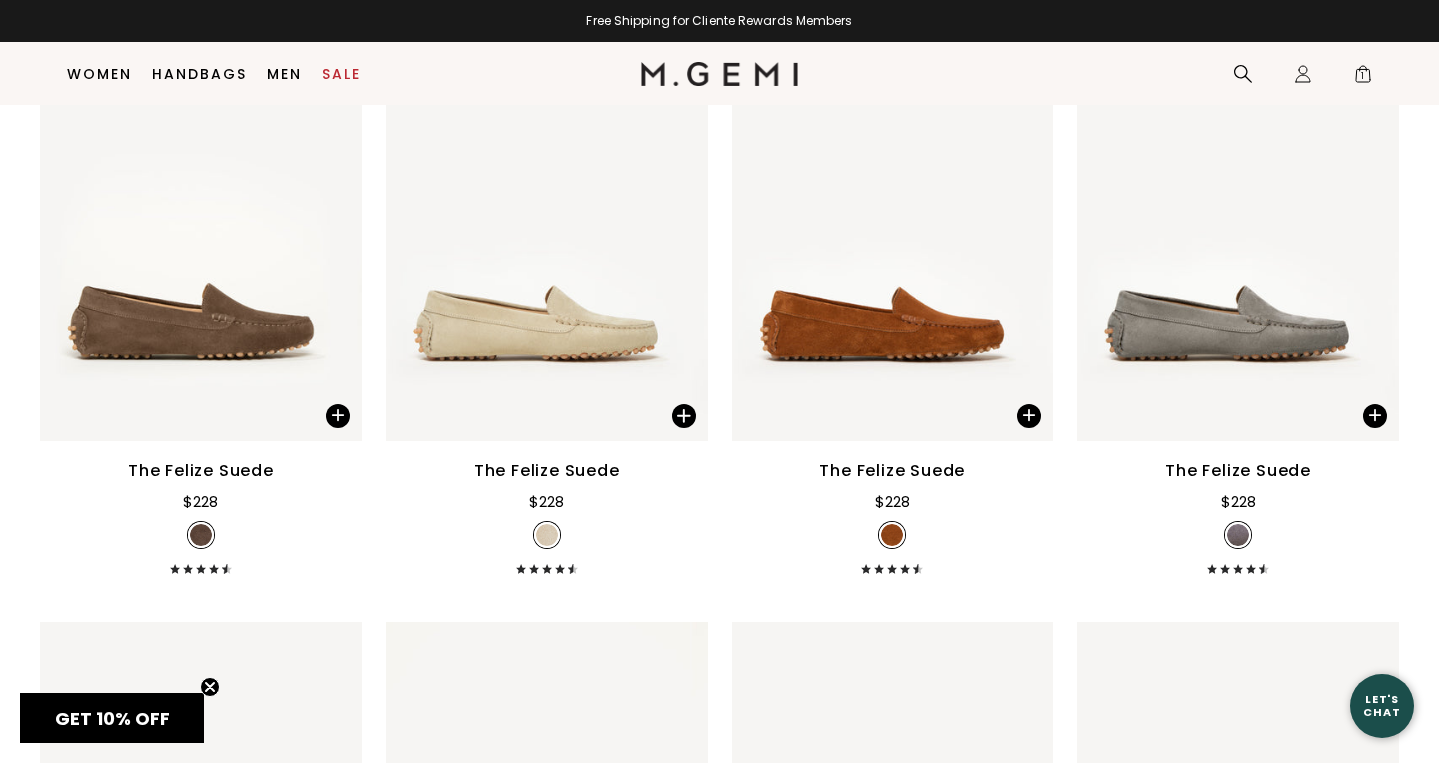 scroll, scrollTop: 943, scrollLeft: 0, axis: vertical 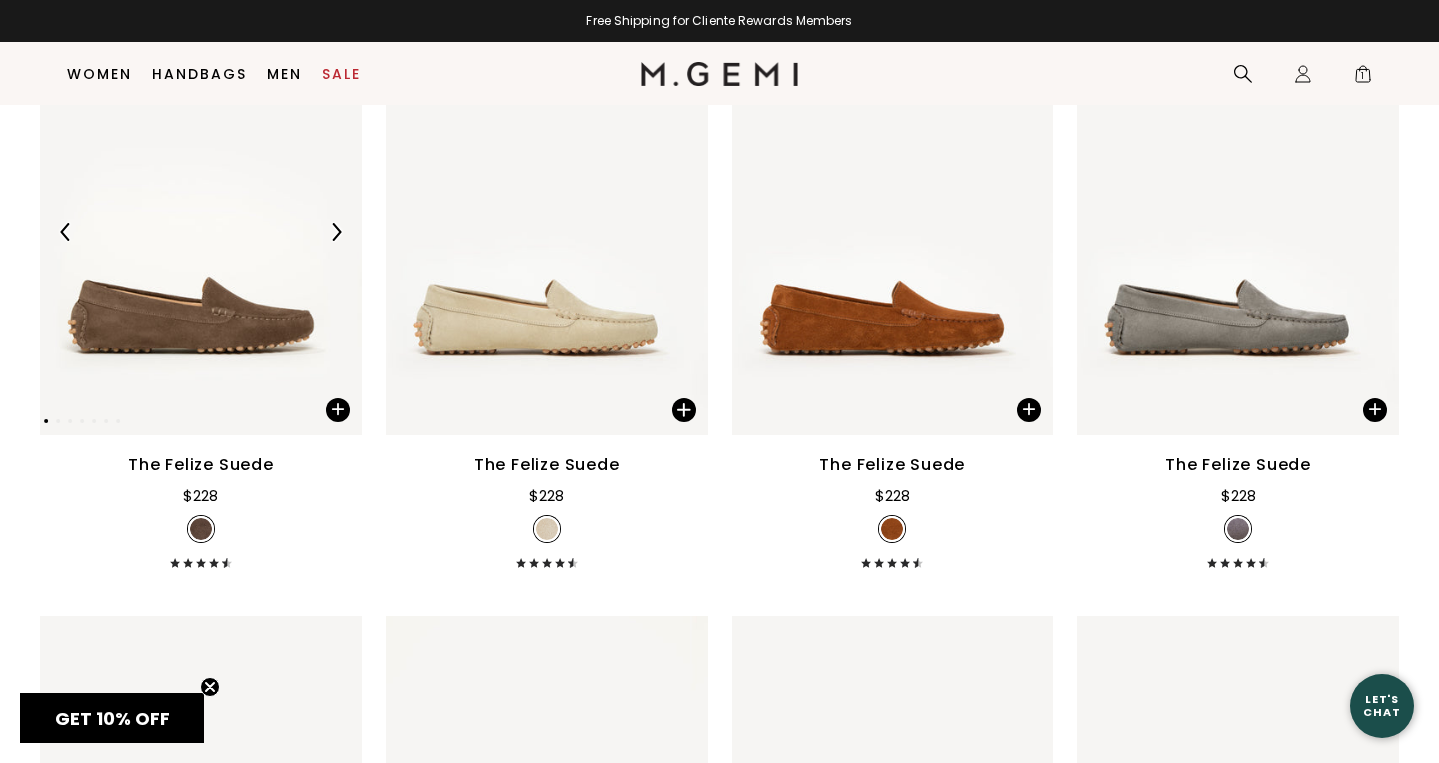 click at bounding box center (192, 231) 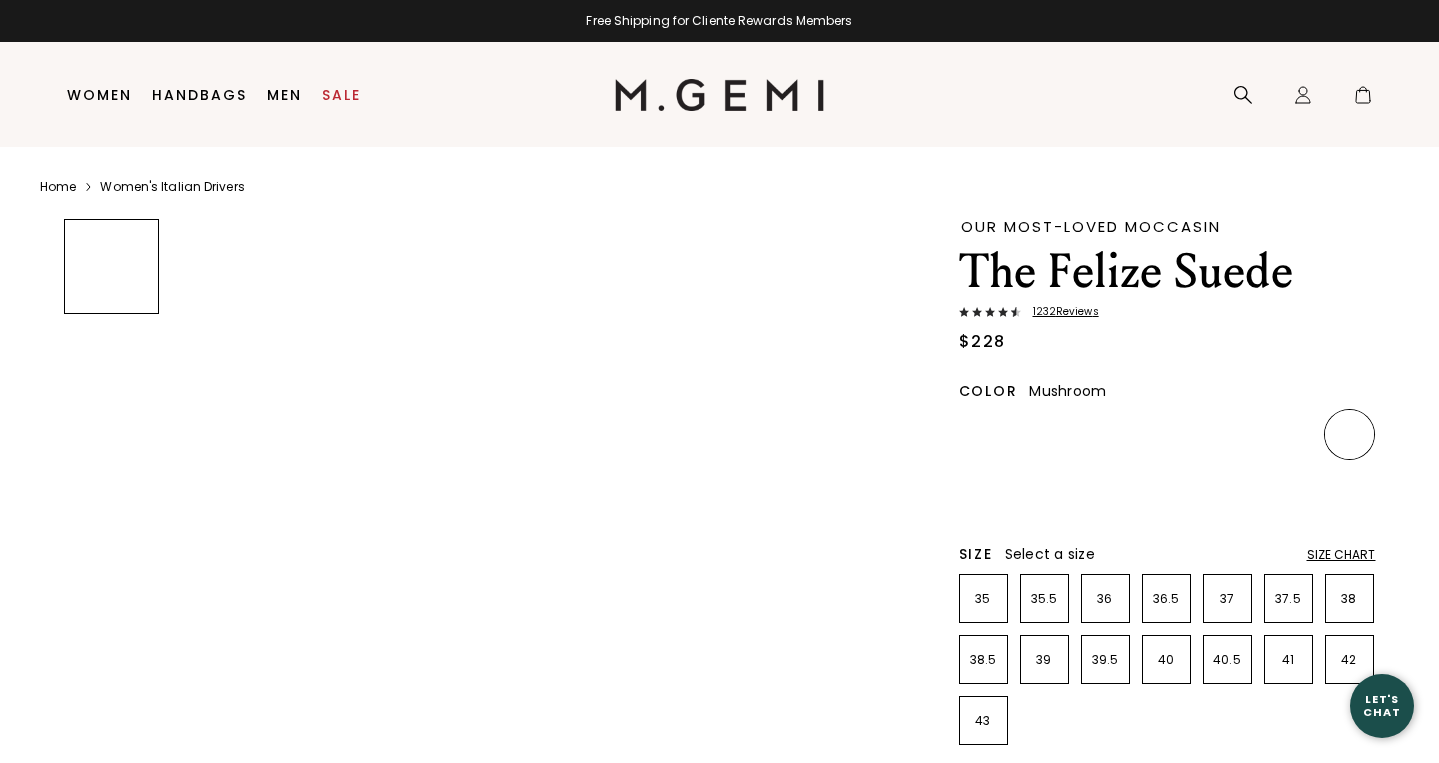 scroll, scrollTop: 0, scrollLeft: 0, axis: both 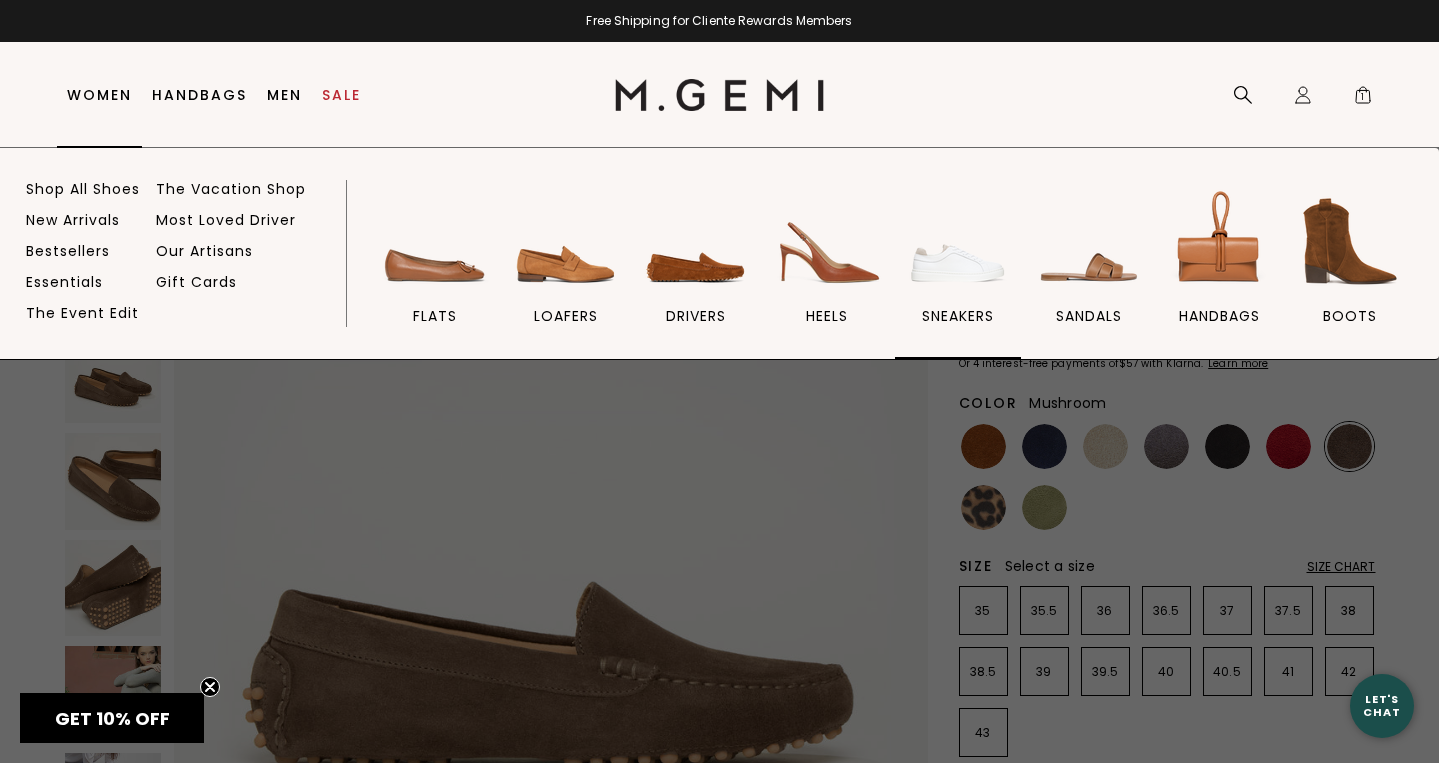 click at bounding box center [958, 241] 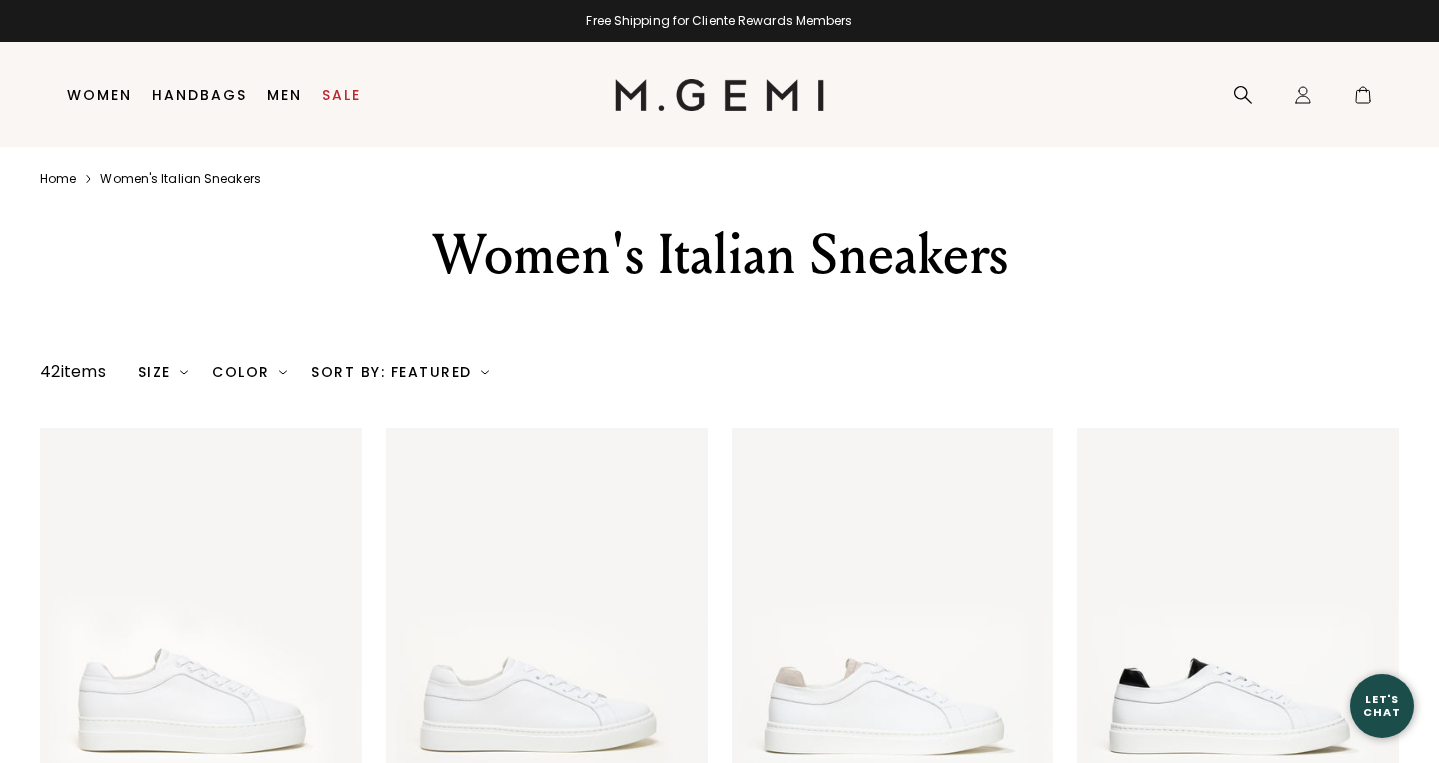 scroll, scrollTop: 0, scrollLeft: 0, axis: both 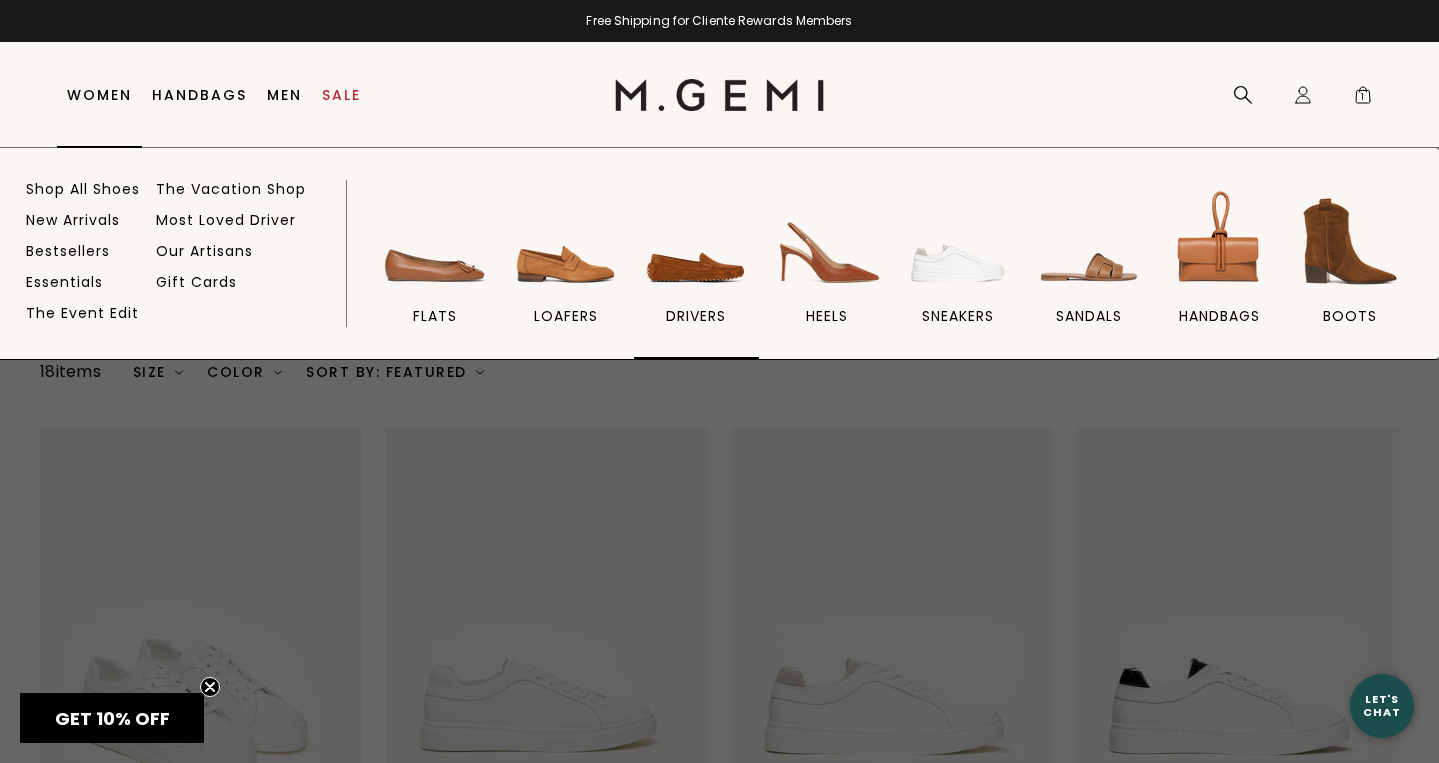 click at bounding box center [696, 241] 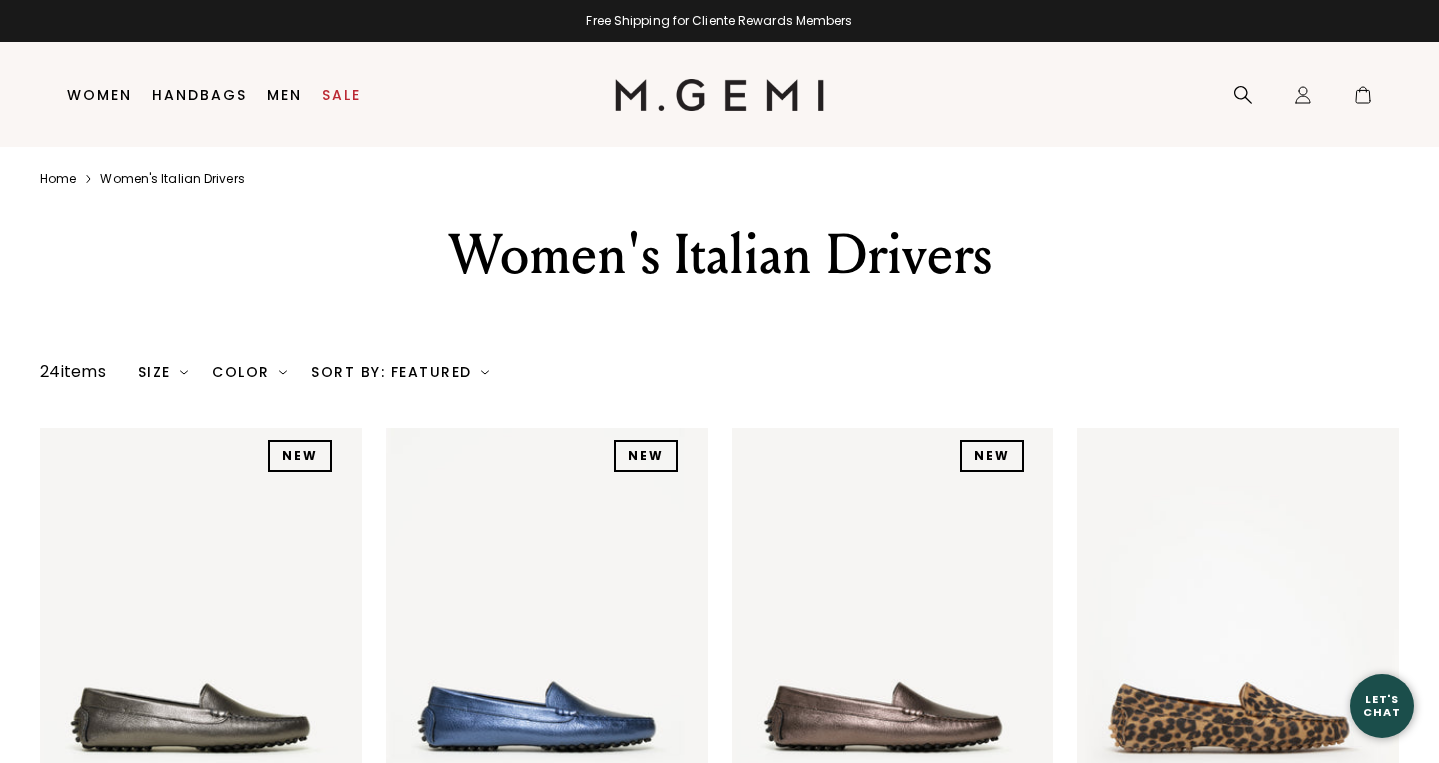scroll, scrollTop: 0, scrollLeft: 0, axis: both 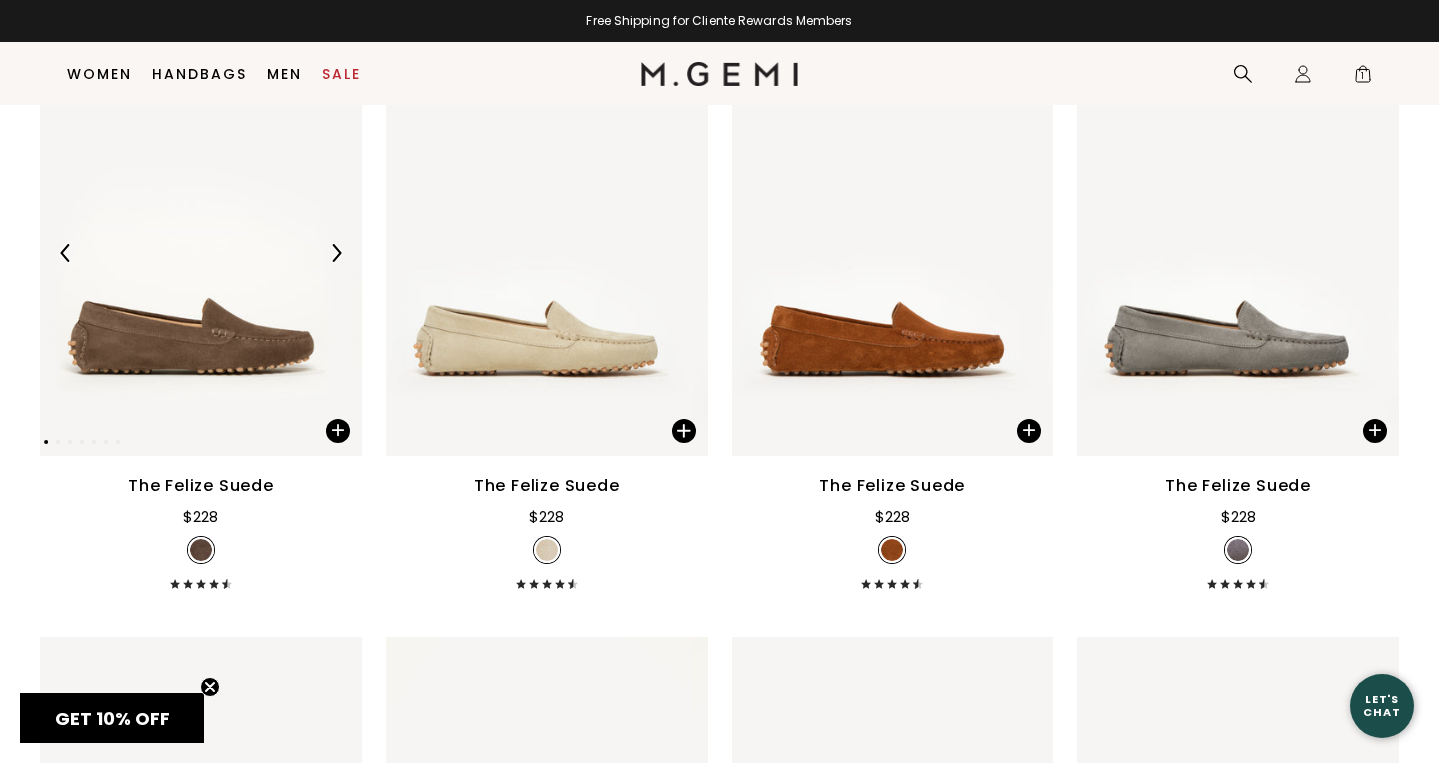 click at bounding box center [192, 252] 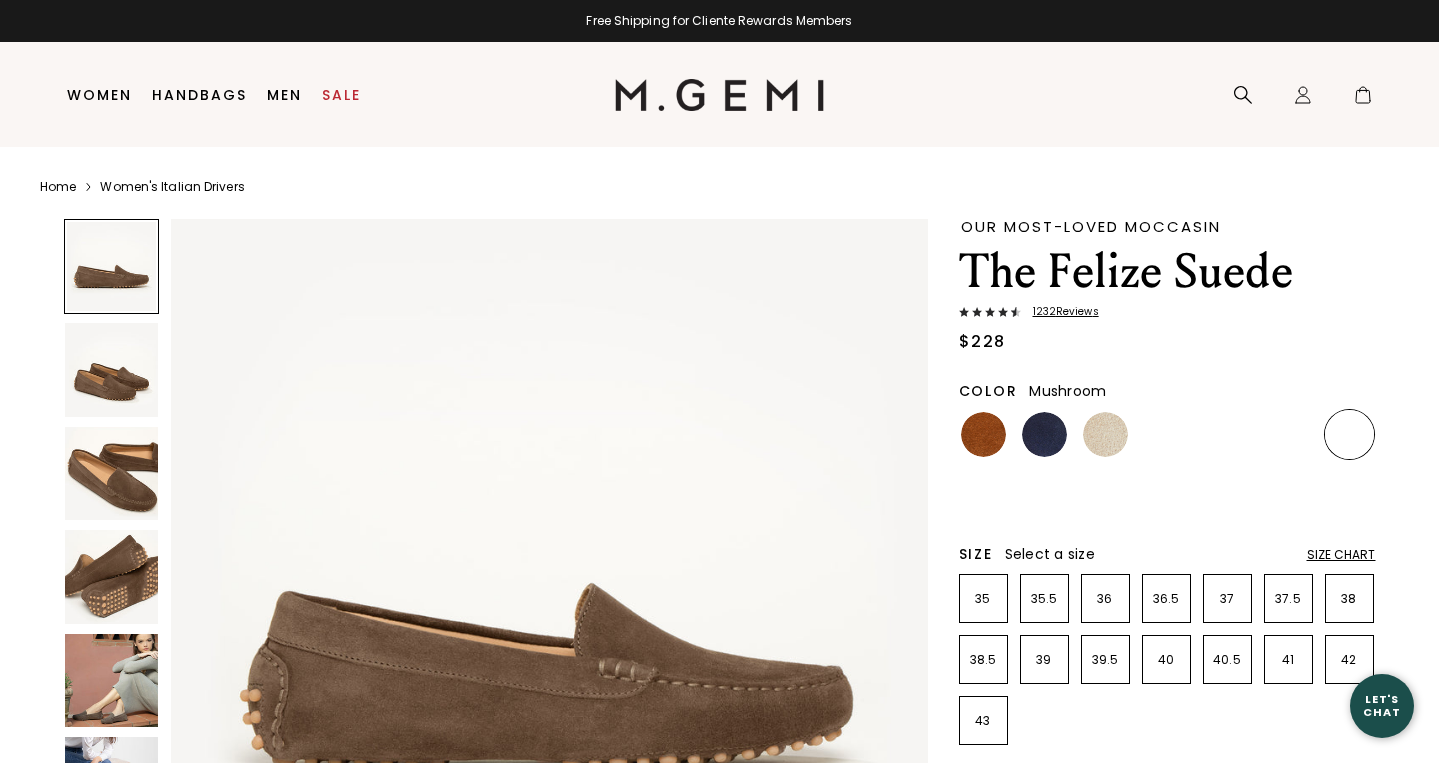 scroll, scrollTop: 0, scrollLeft: 0, axis: both 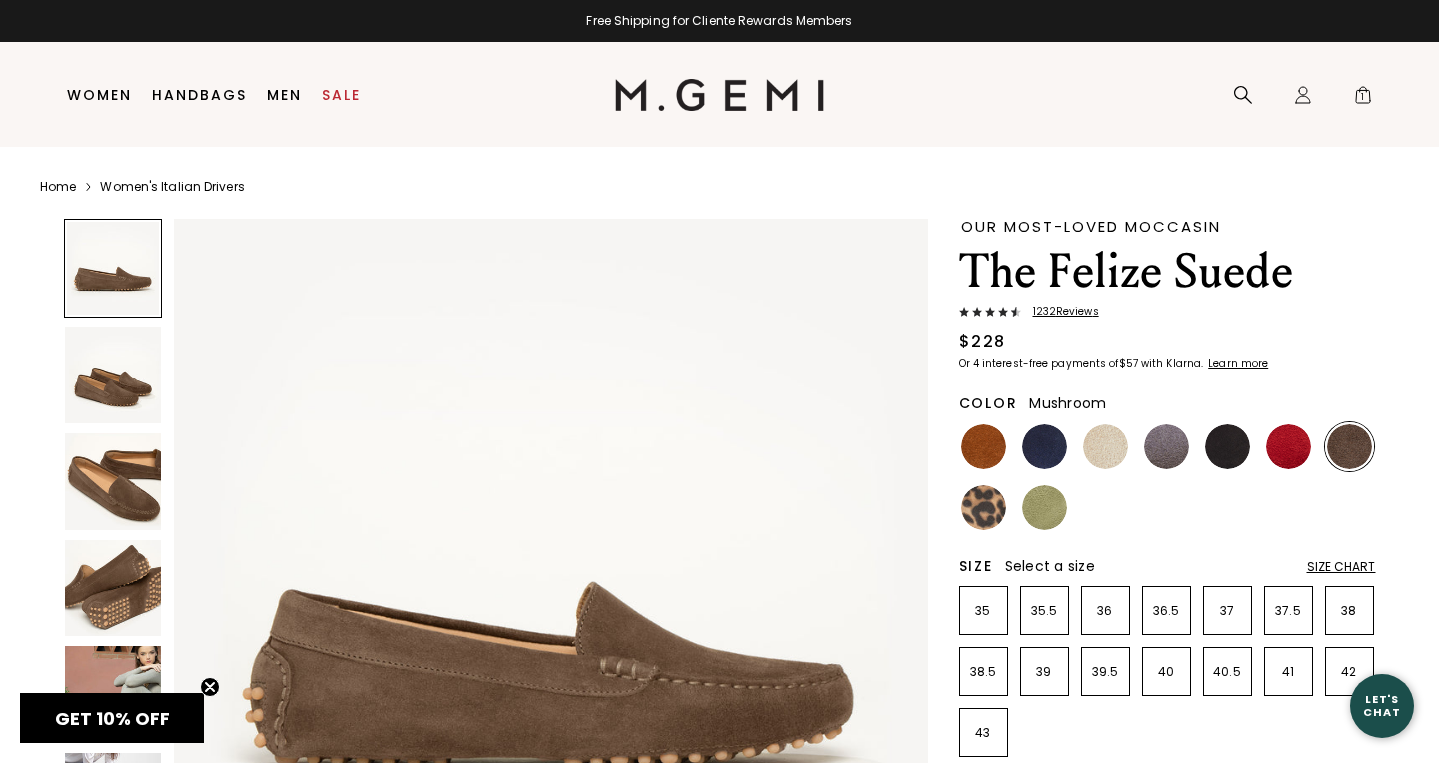 click on "GET 10% OFF Close teaser" at bounding box center [112, 718] 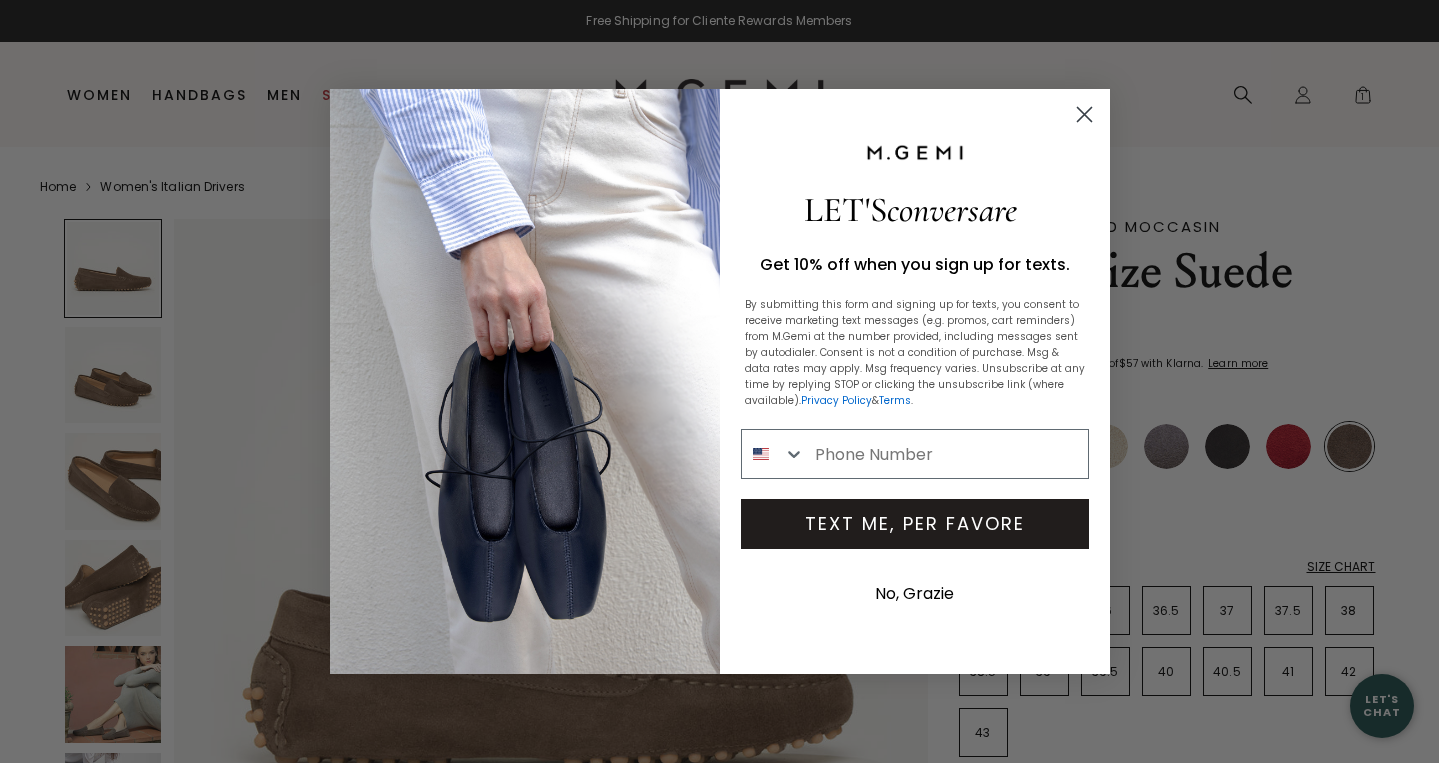 click 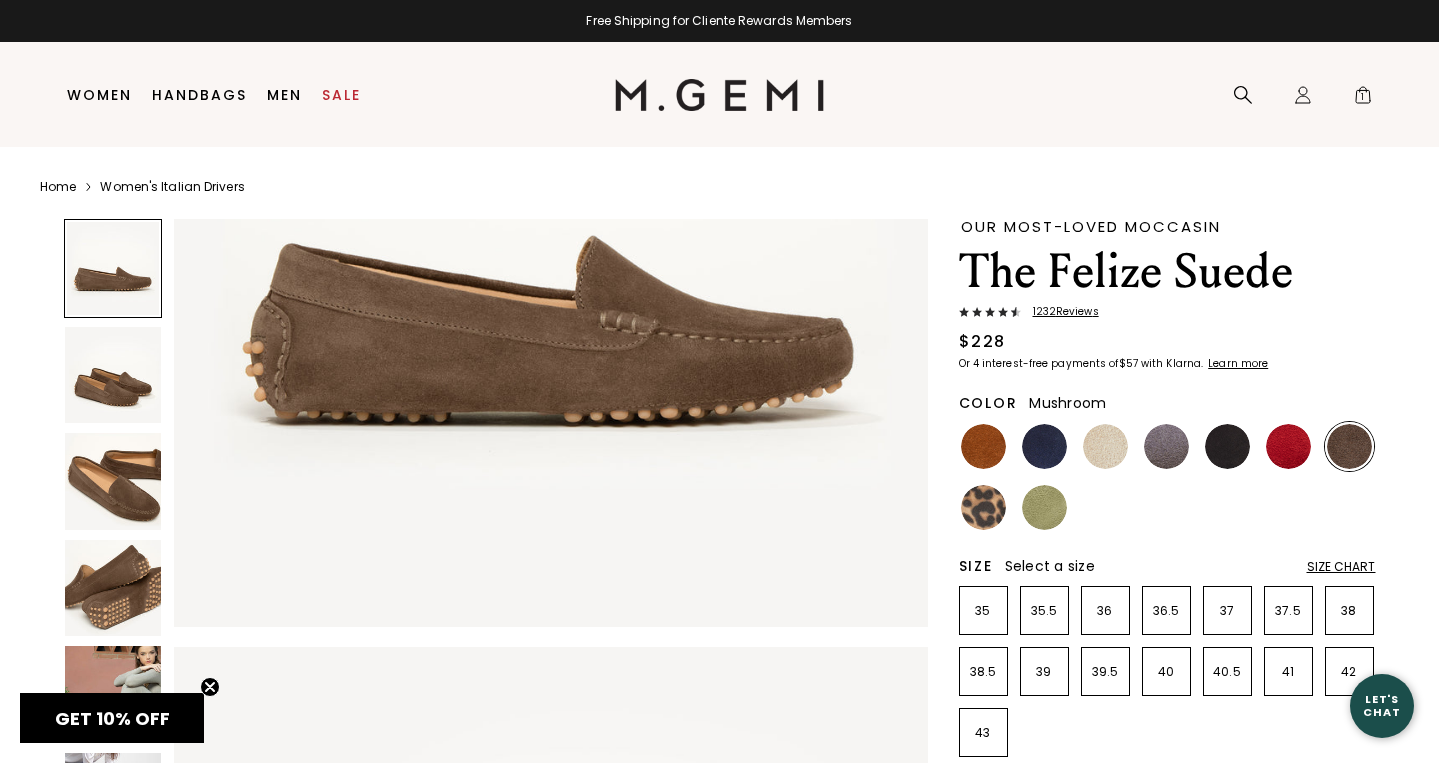 scroll, scrollTop: 380, scrollLeft: 0, axis: vertical 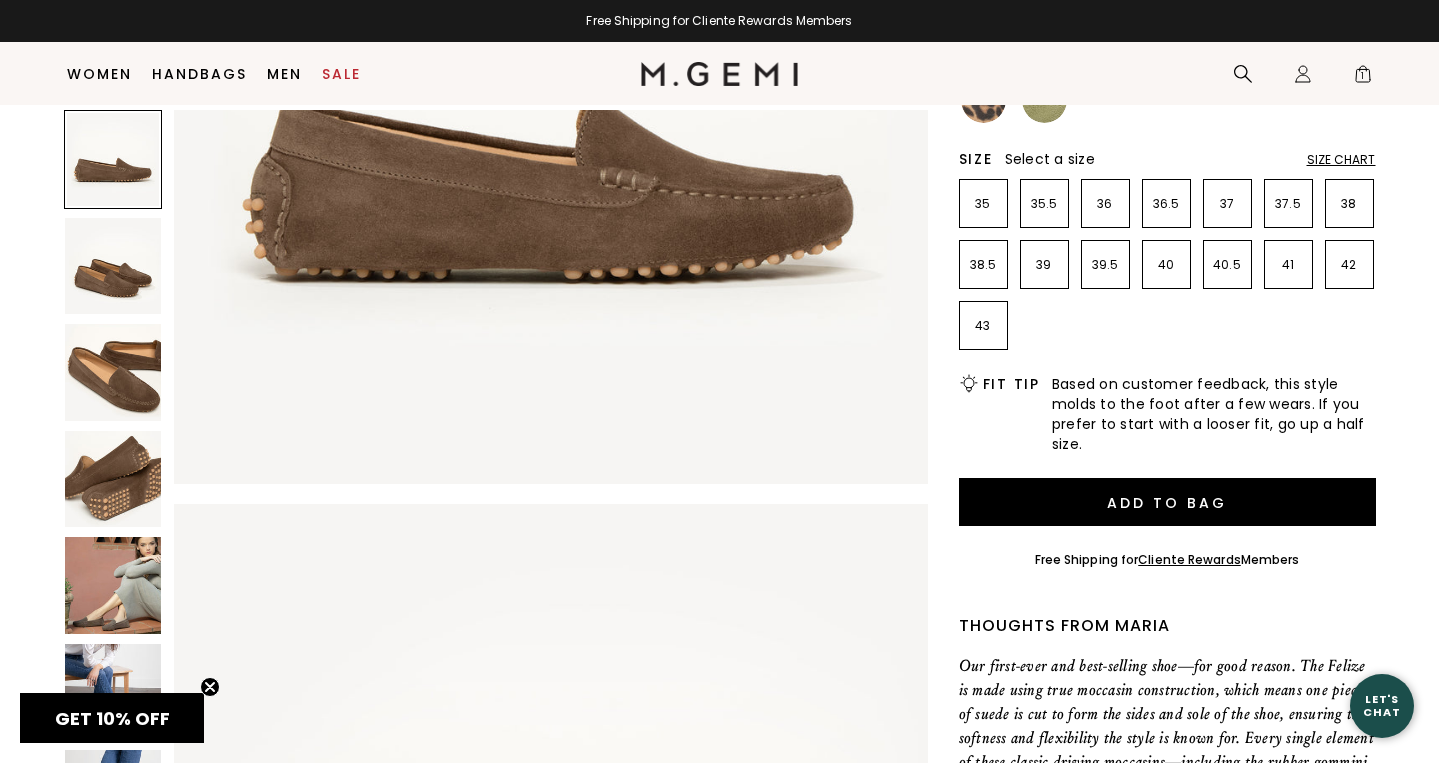 click at bounding box center (113, 372) 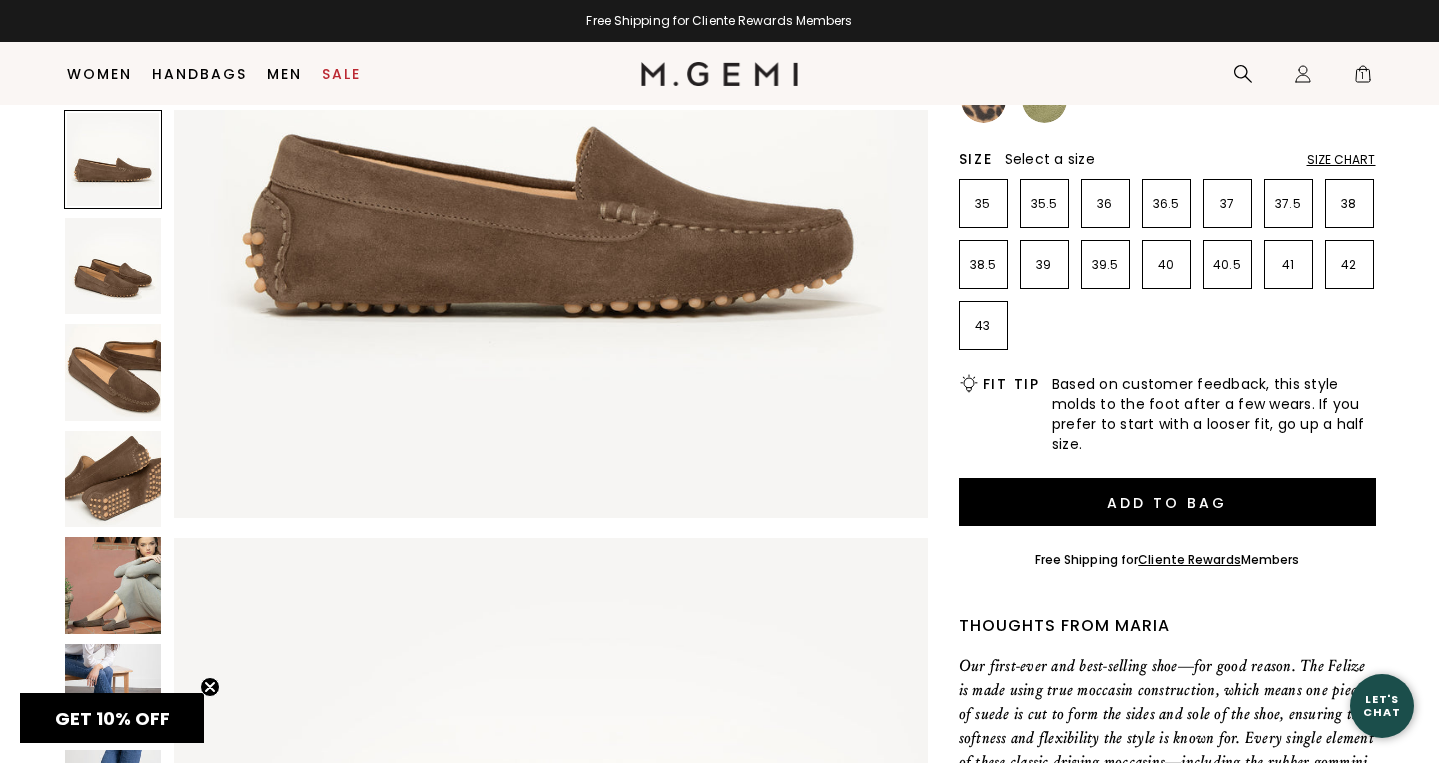 scroll, scrollTop: 0, scrollLeft: 0, axis: both 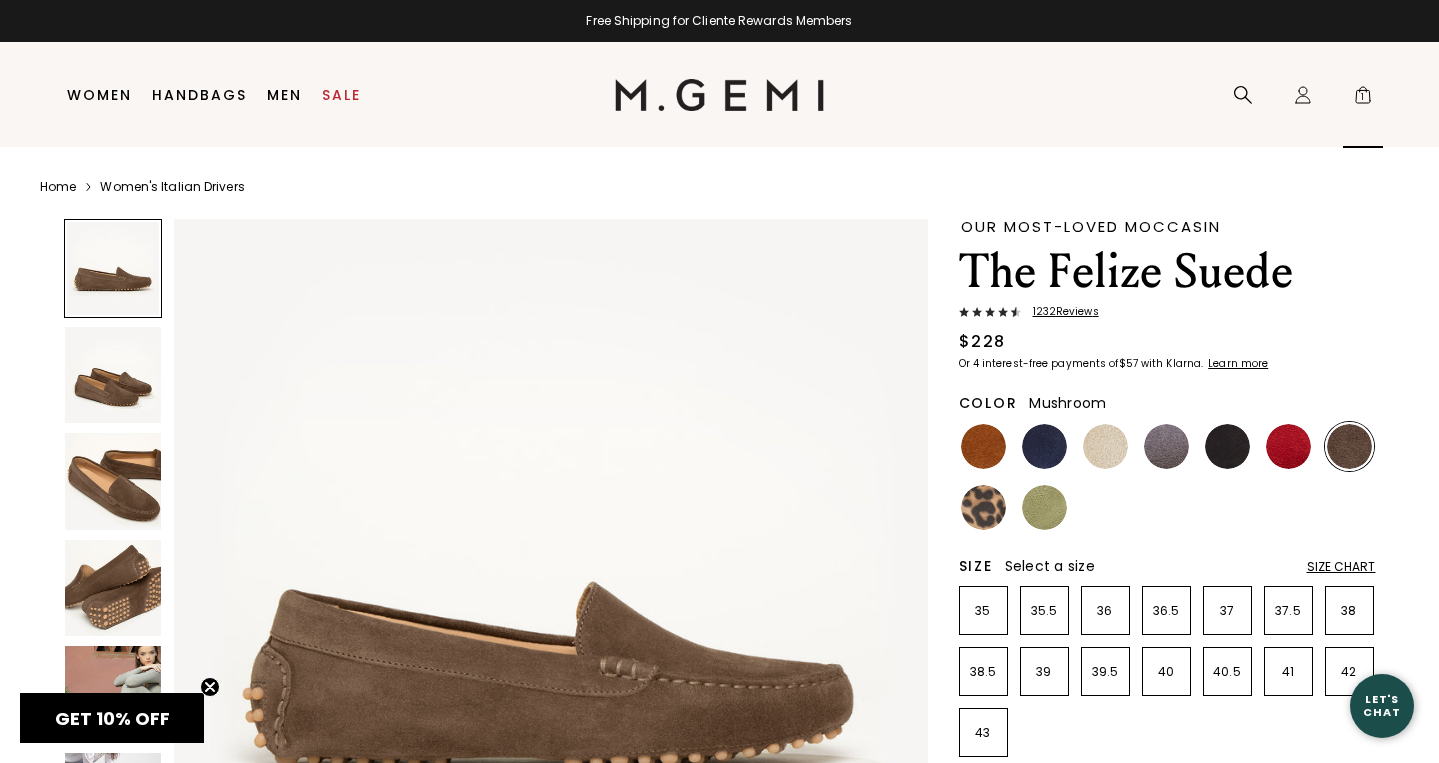 click on "1" at bounding box center (1363, 99) 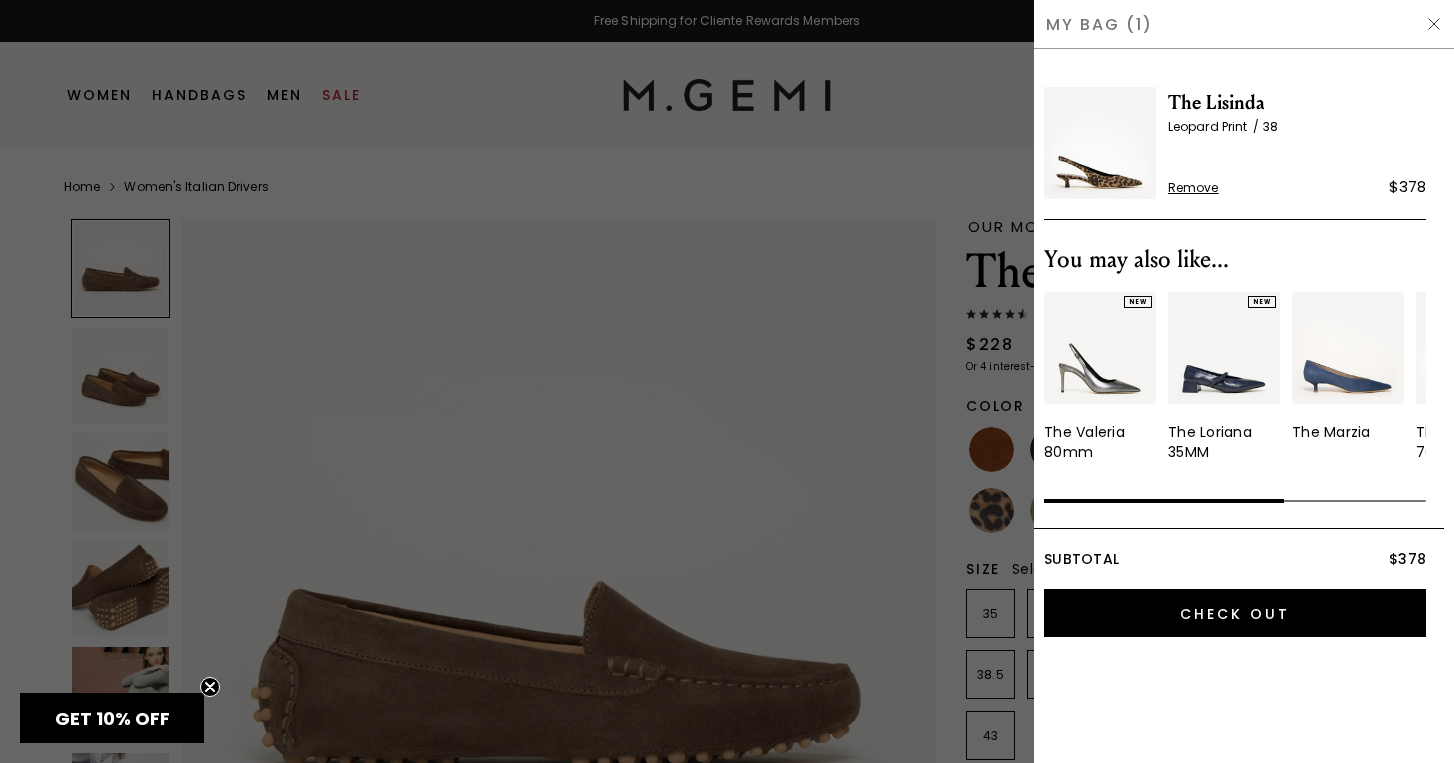 click at bounding box center [1100, 143] 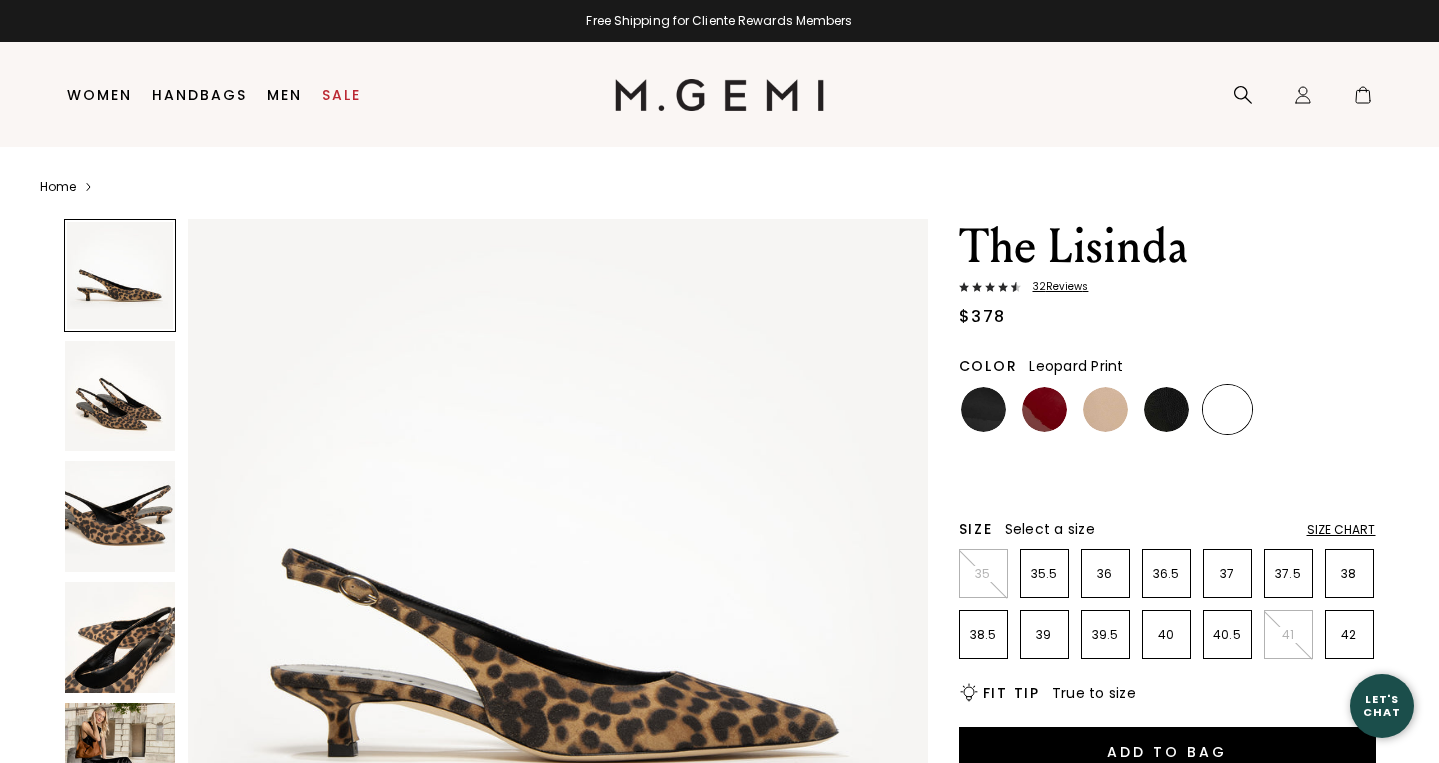 scroll, scrollTop: 0, scrollLeft: 0, axis: both 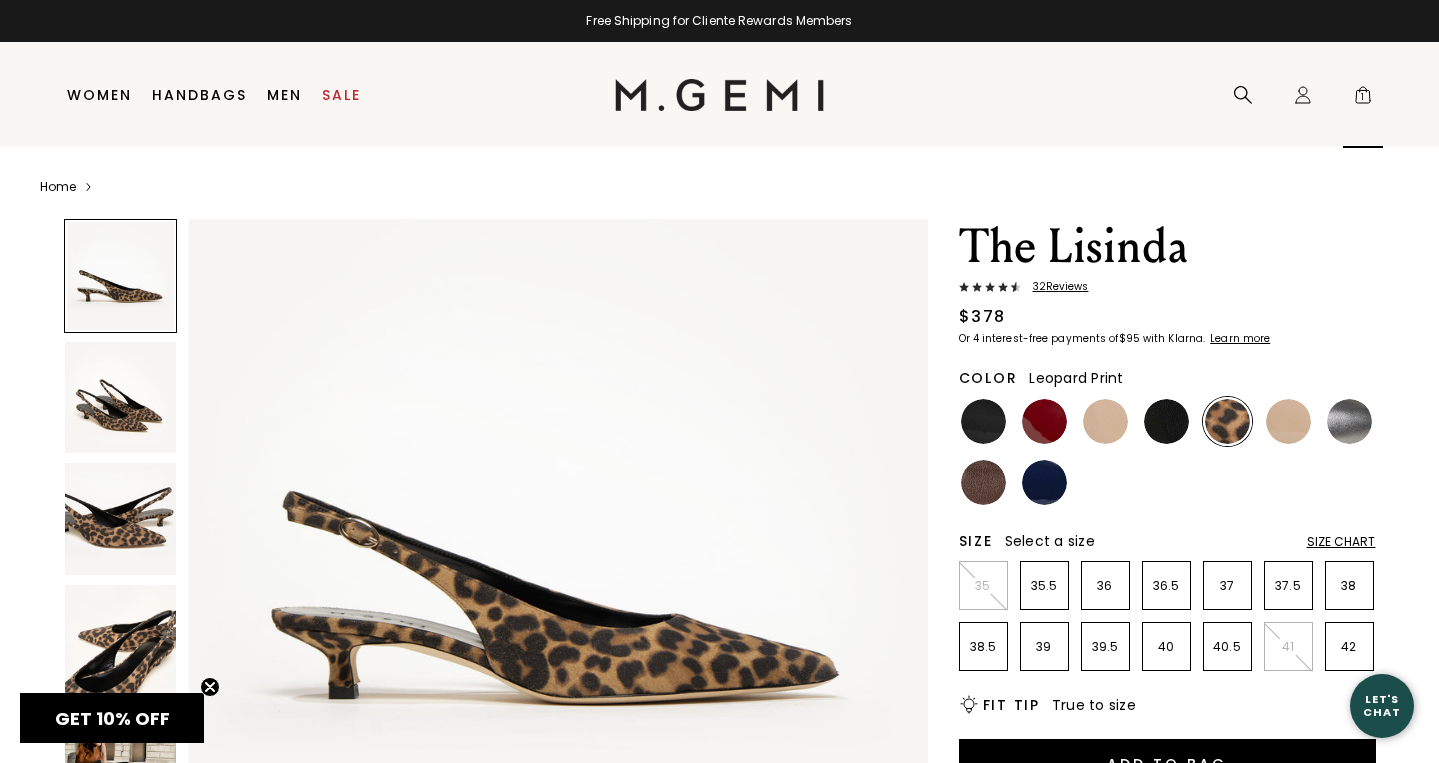 click on "1" at bounding box center [1363, 99] 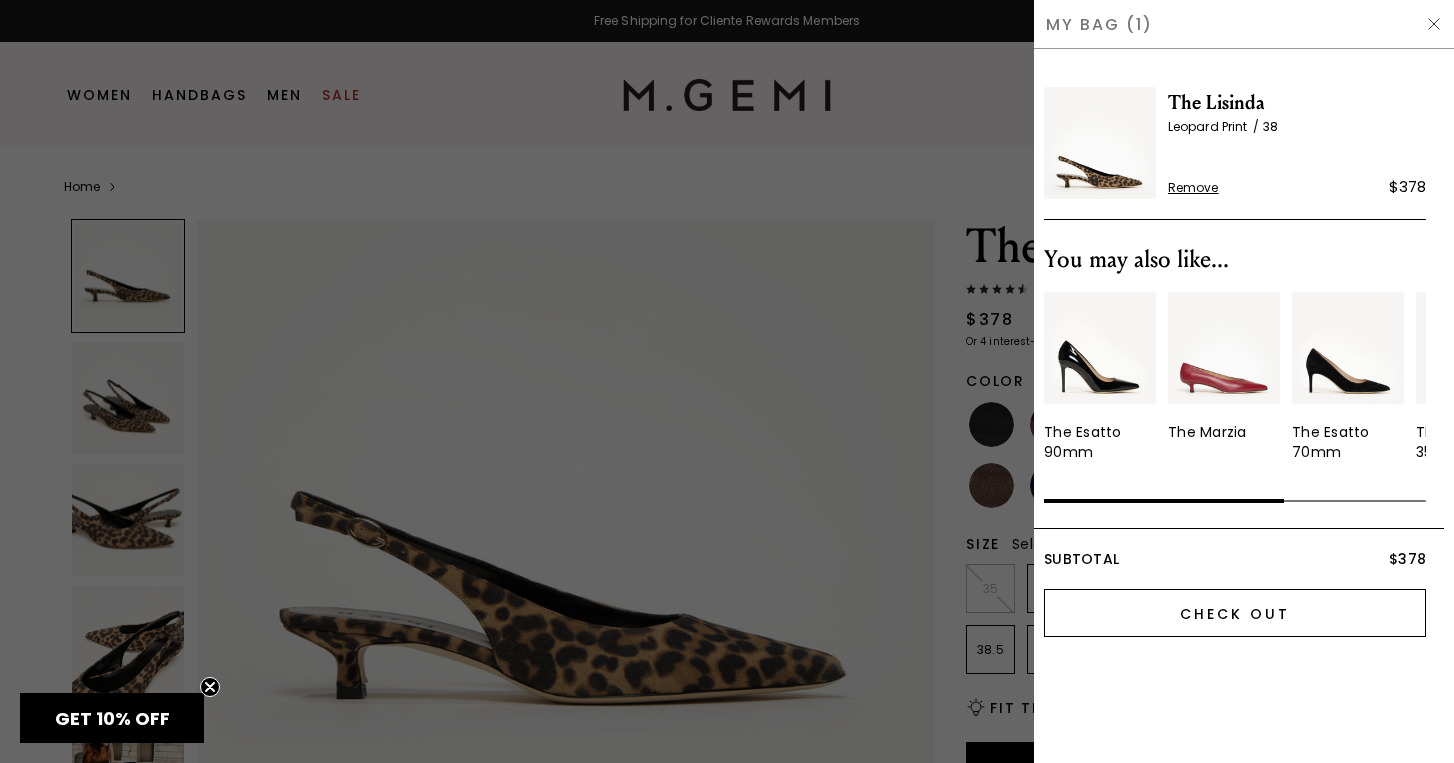 click on "Check Out" at bounding box center [1235, 613] 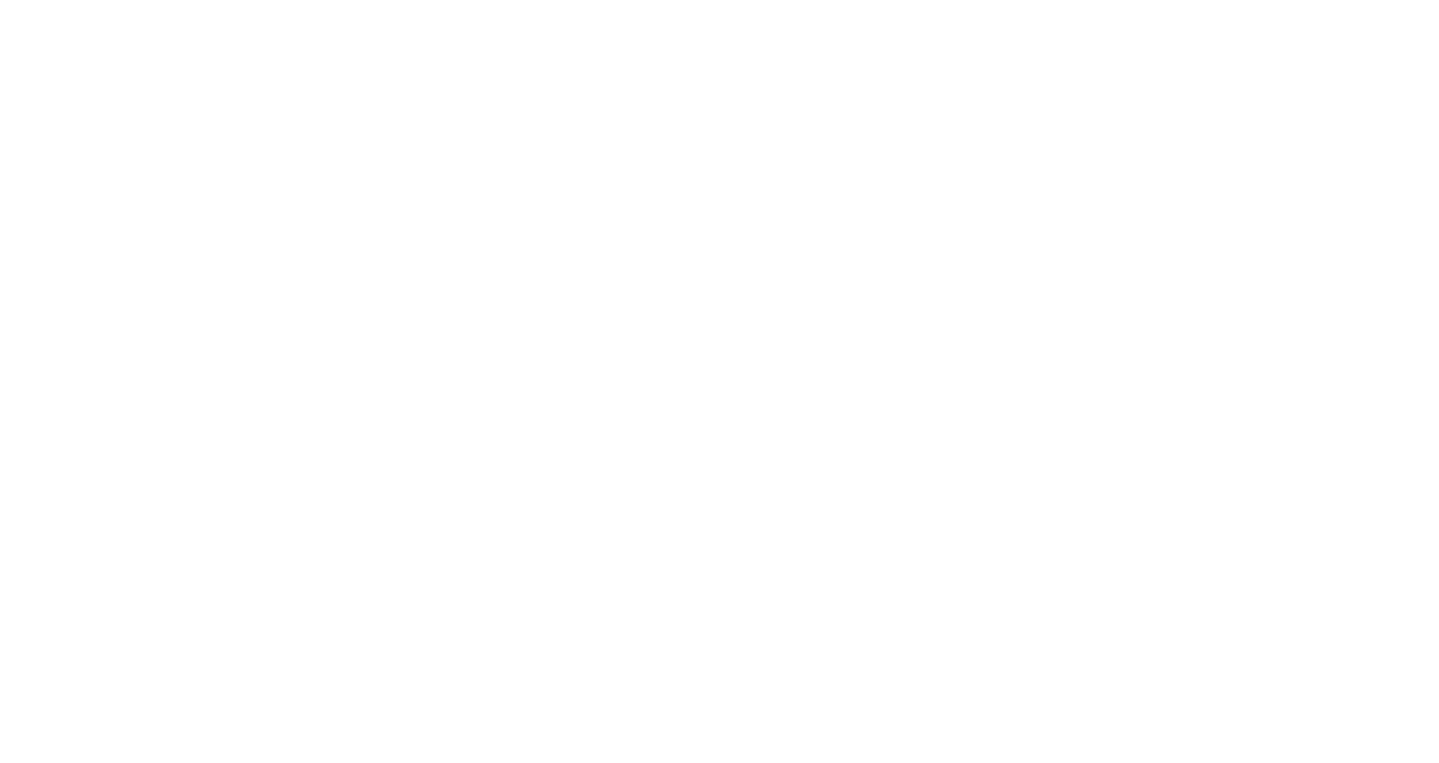 scroll, scrollTop: 0, scrollLeft: 0, axis: both 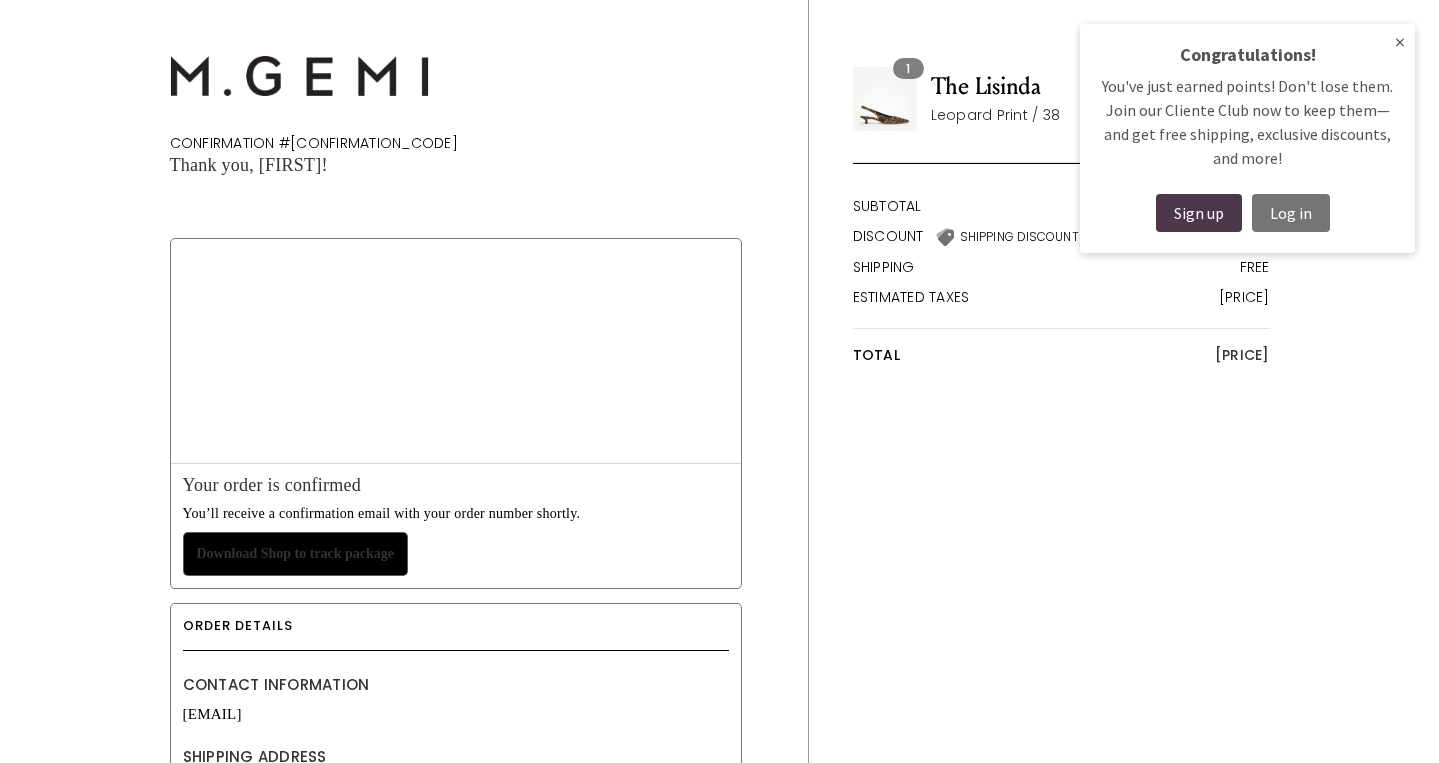 click on "×" at bounding box center [1400, 42] 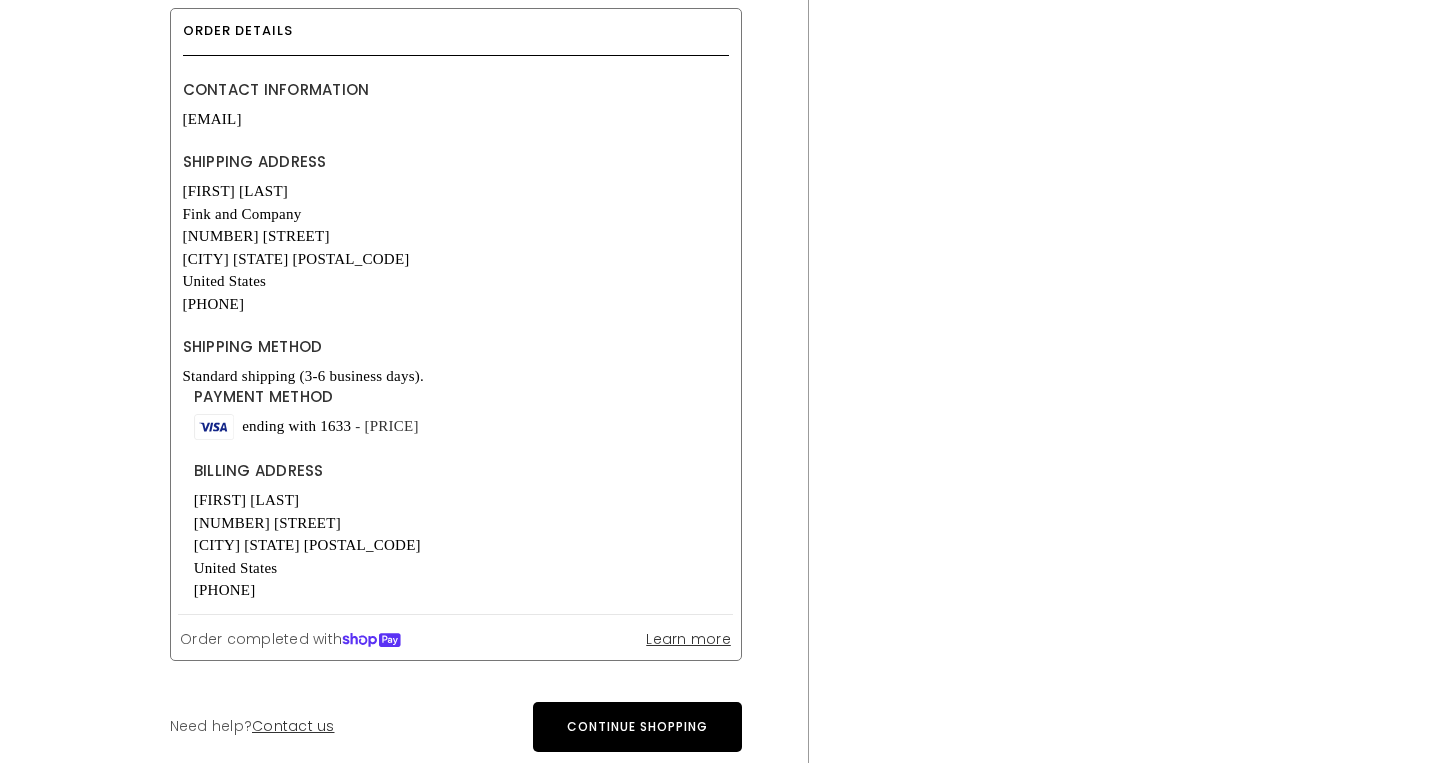 scroll, scrollTop: 0, scrollLeft: 0, axis: both 